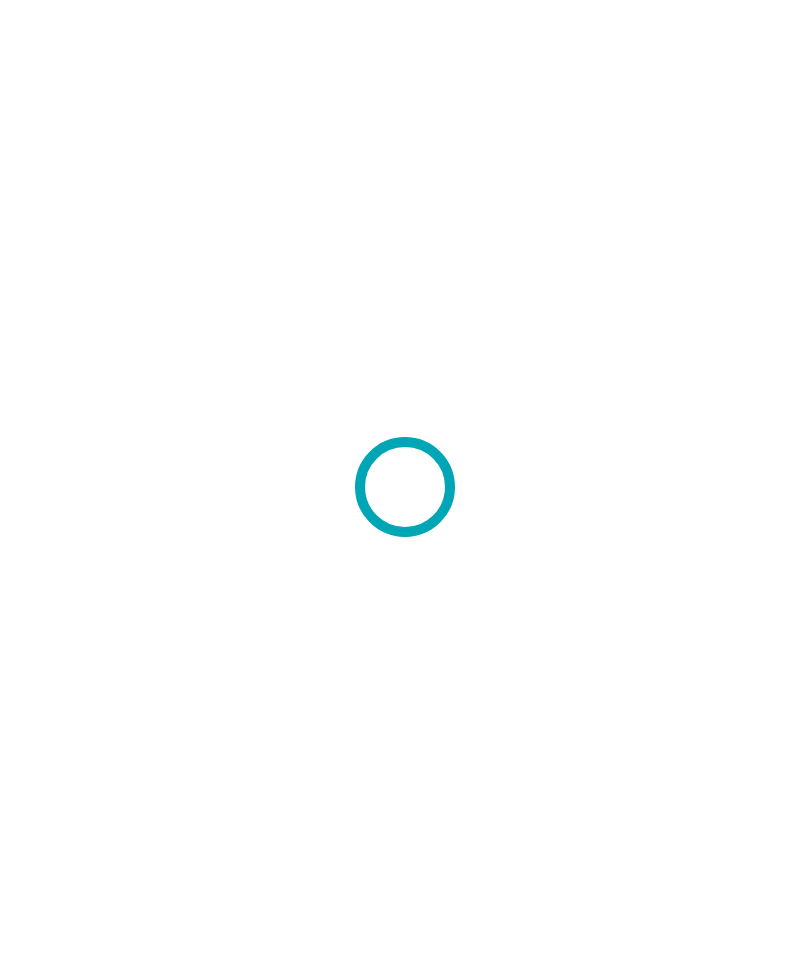 scroll, scrollTop: 0, scrollLeft: 0, axis: both 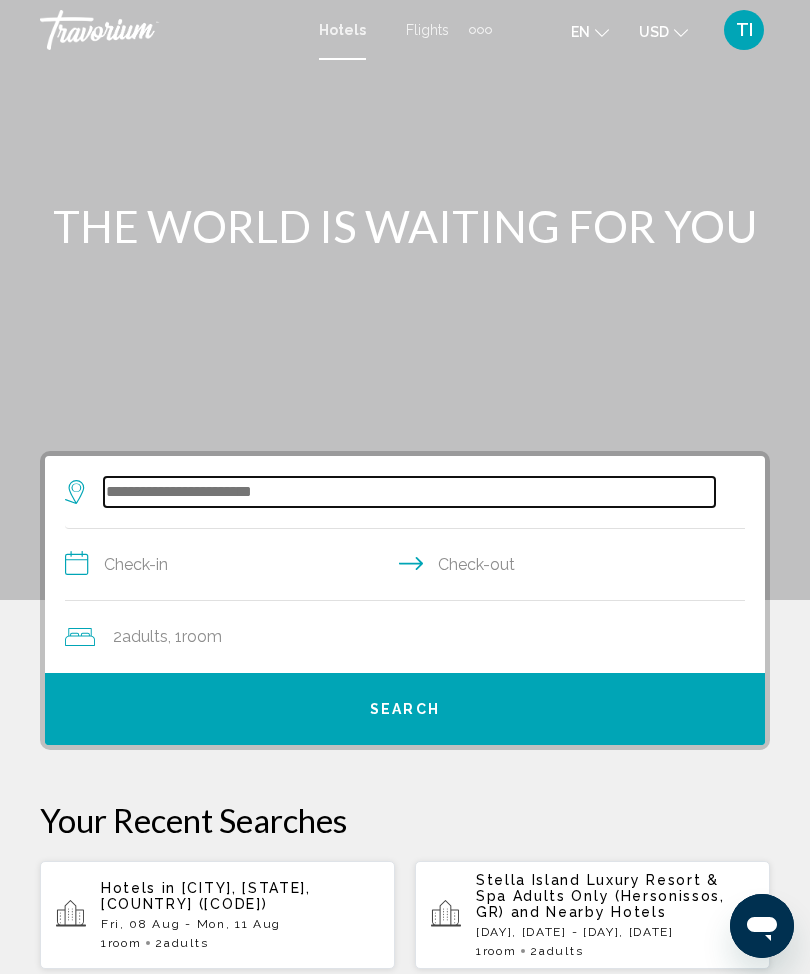 click at bounding box center (409, 492) 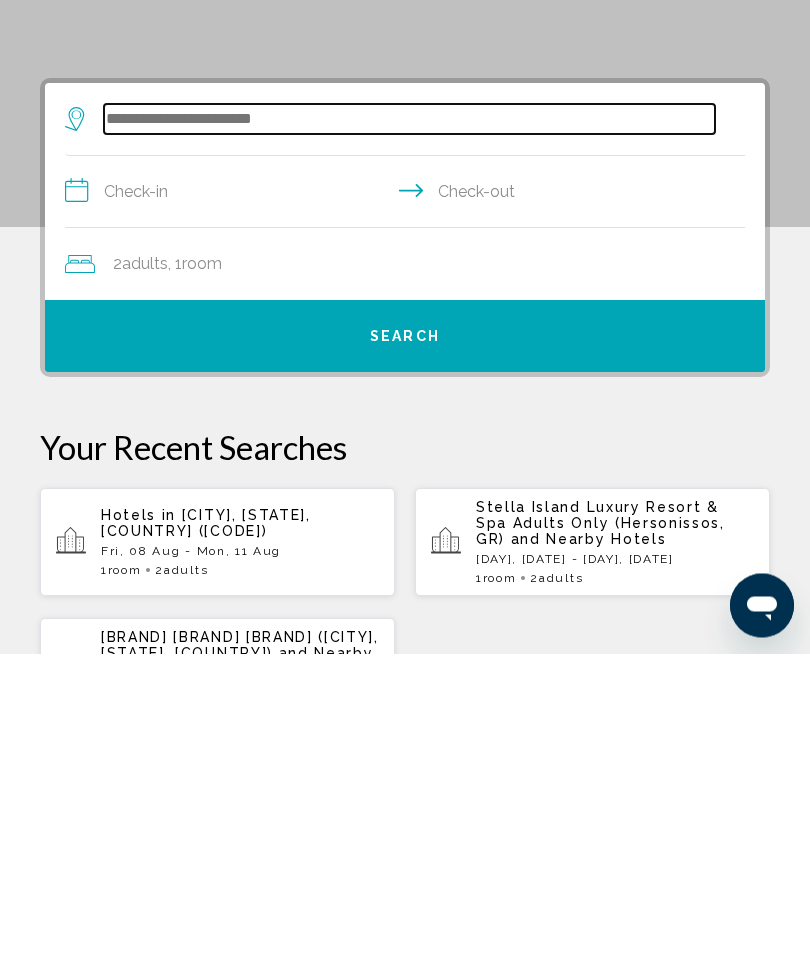 scroll, scrollTop: 65, scrollLeft: 0, axis: vertical 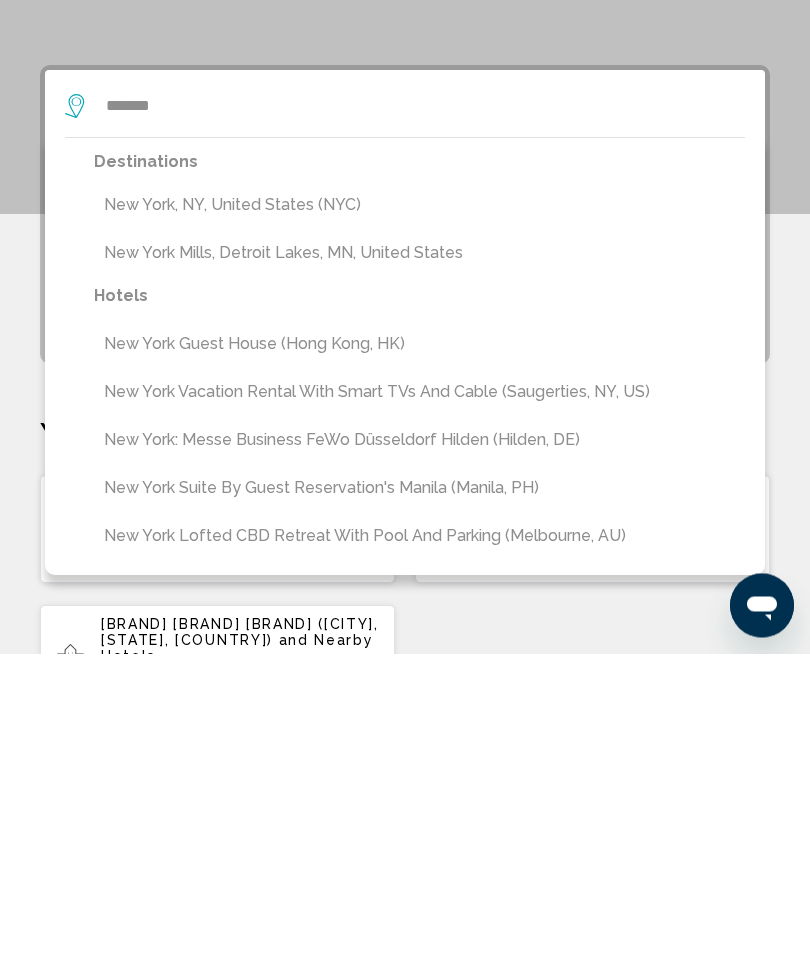 click on "New York, NY, United States (NYC)" at bounding box center (419, 526) 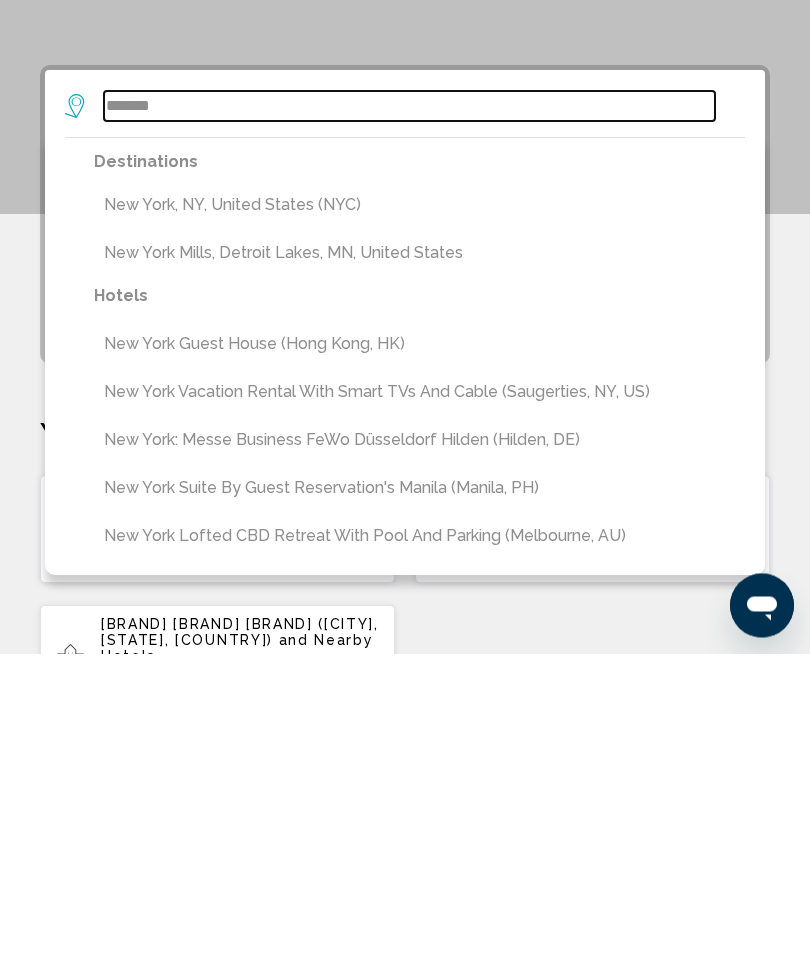 type on "**********" 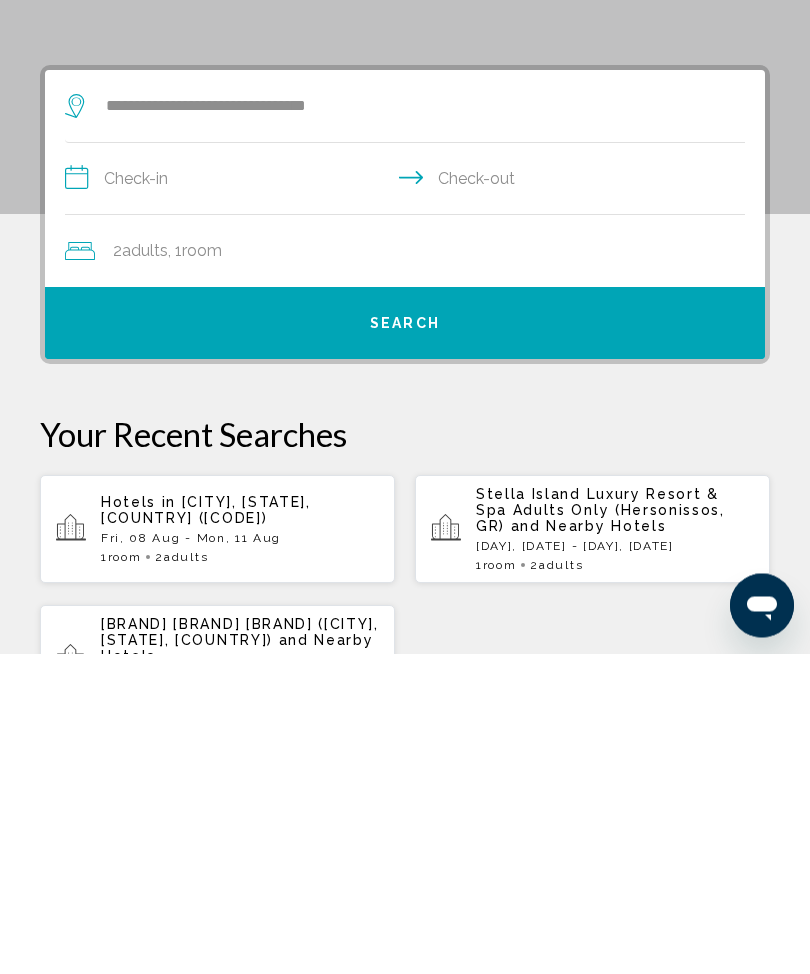 click on "**********" at bounding box center (409, 502) 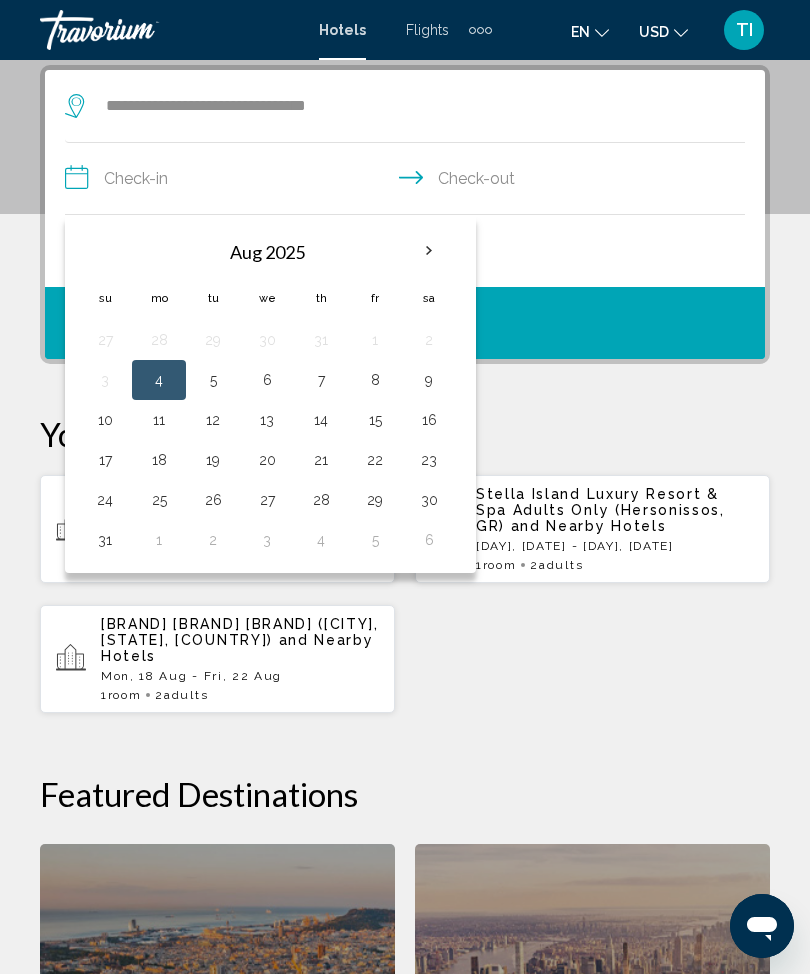 click at bounding box center [429, 251] 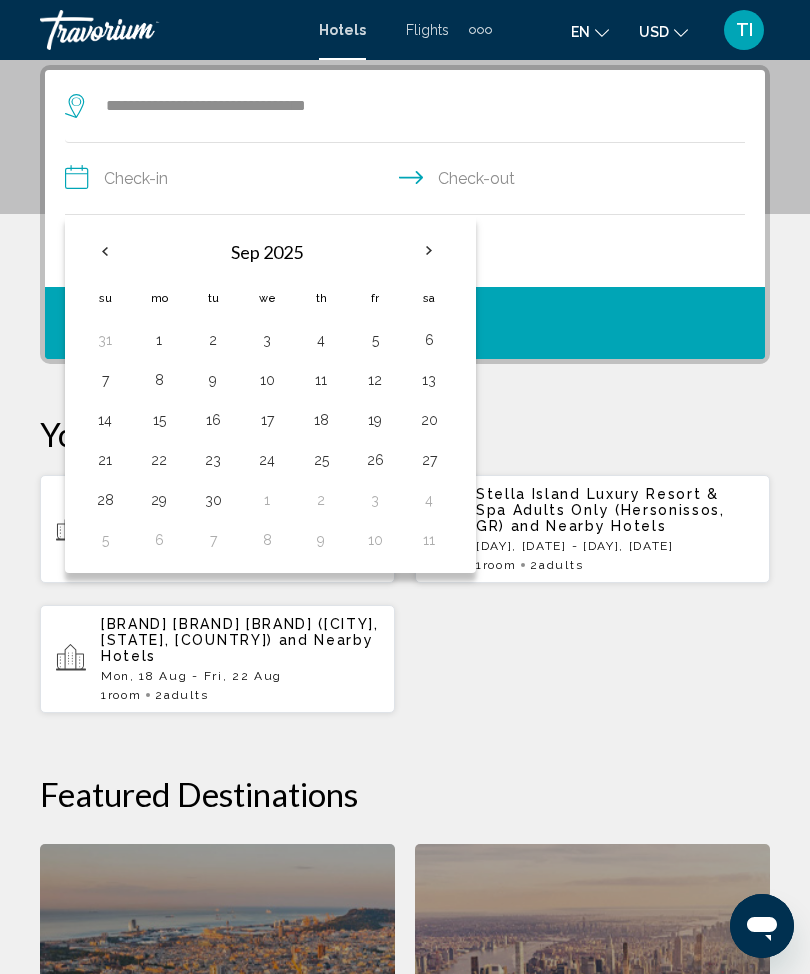 click at bounding box center [429, 251] 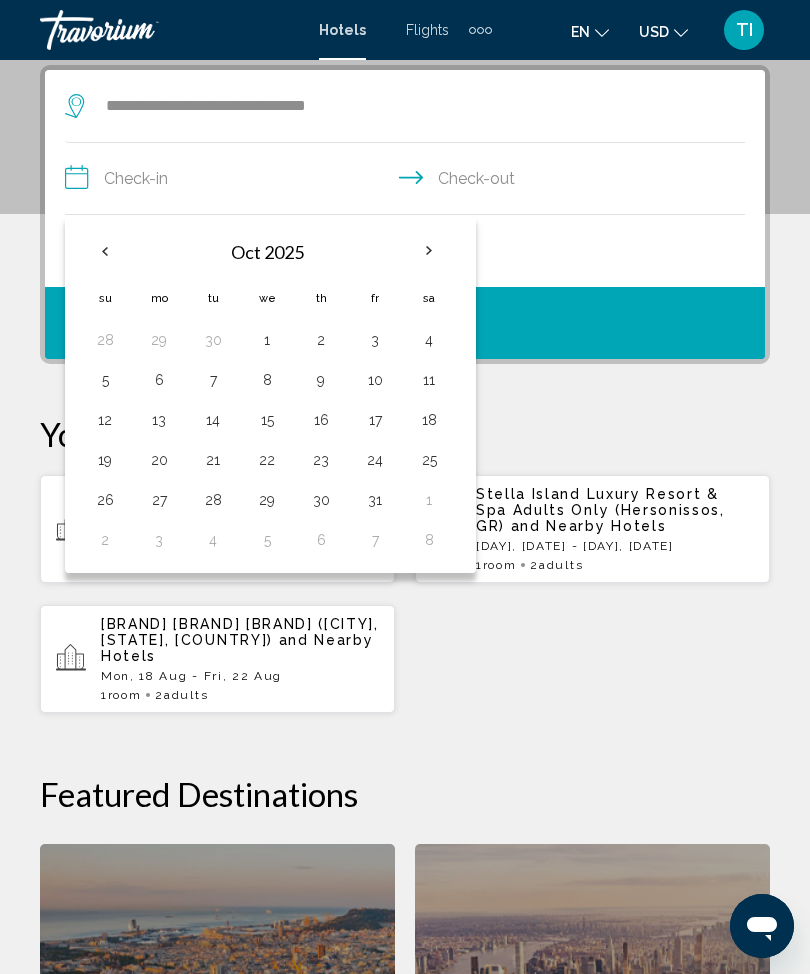 click at bounding box center [429, 251] 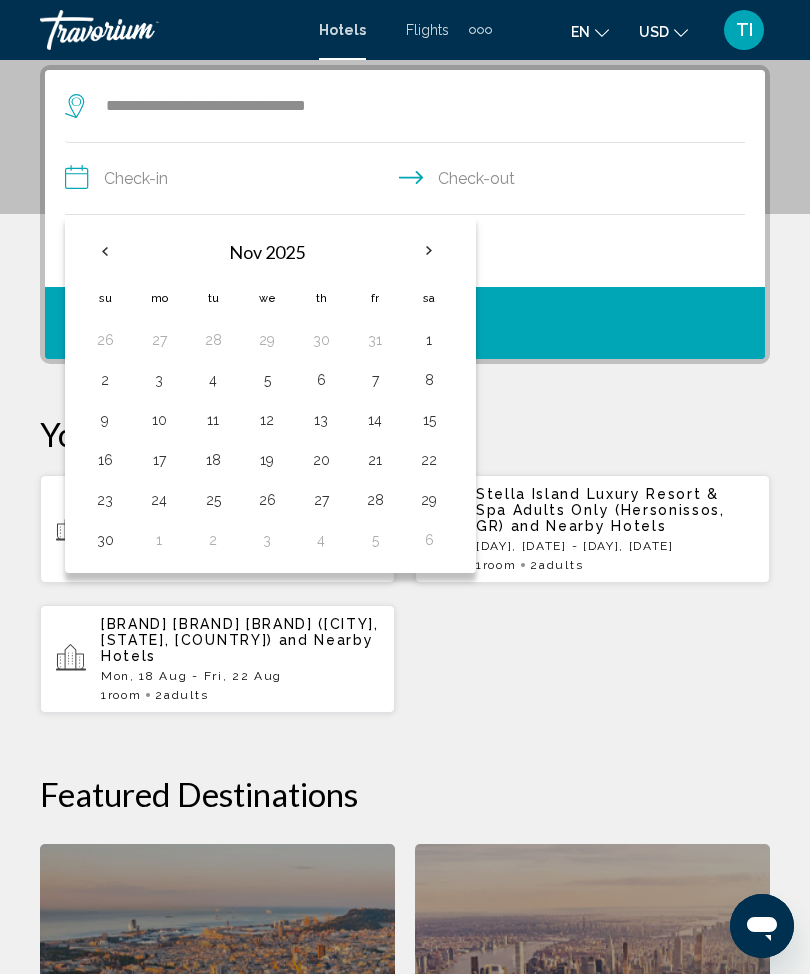 click on "17" at bounding box center [159, 460] 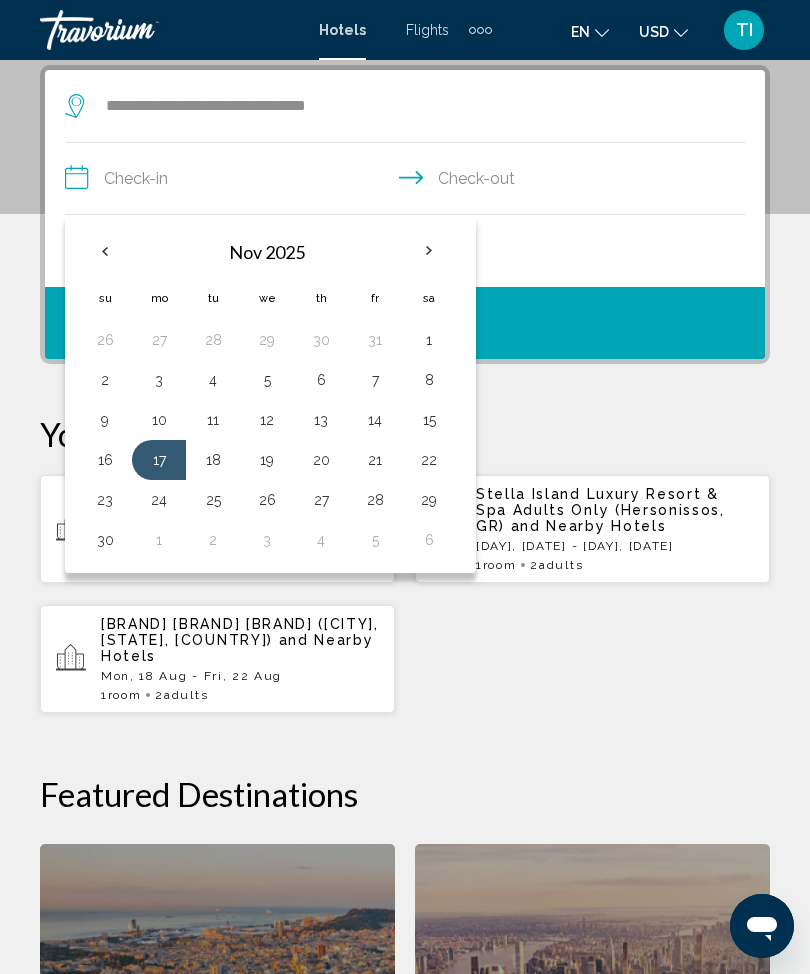 click on "21" at bounding box center (375, 460) 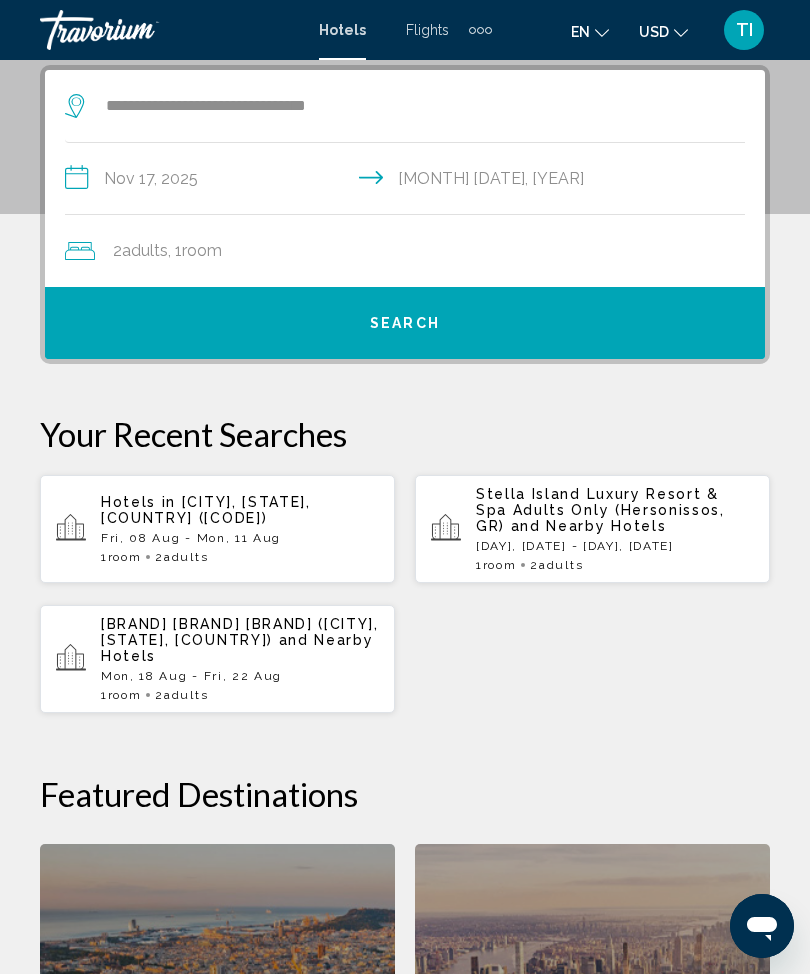 click on "2  Adult Adults , 1  Room rooms" 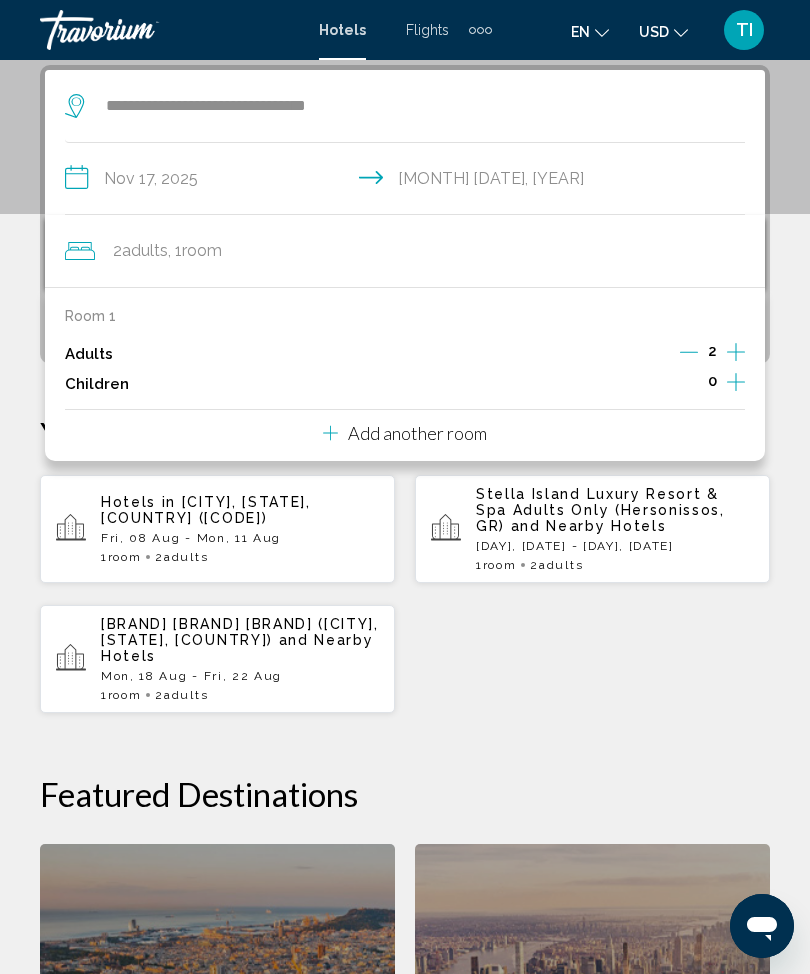 click on "Add another room" at bounding box center (417, 433) 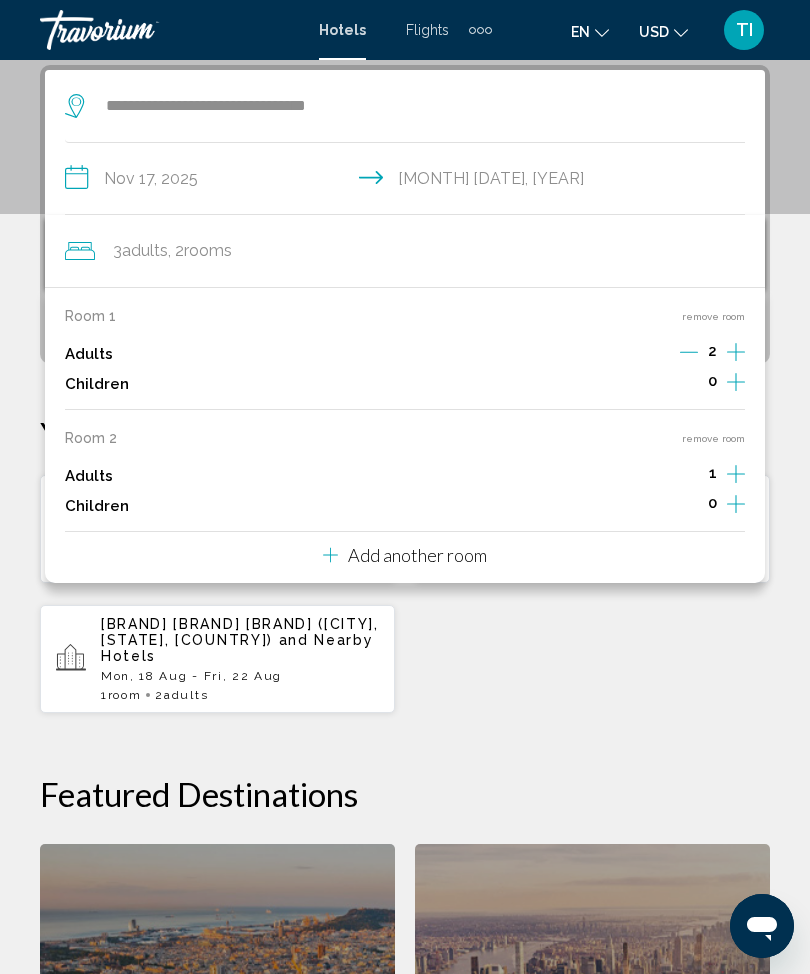 click on "Add another room" at bounding box center (417, 555) 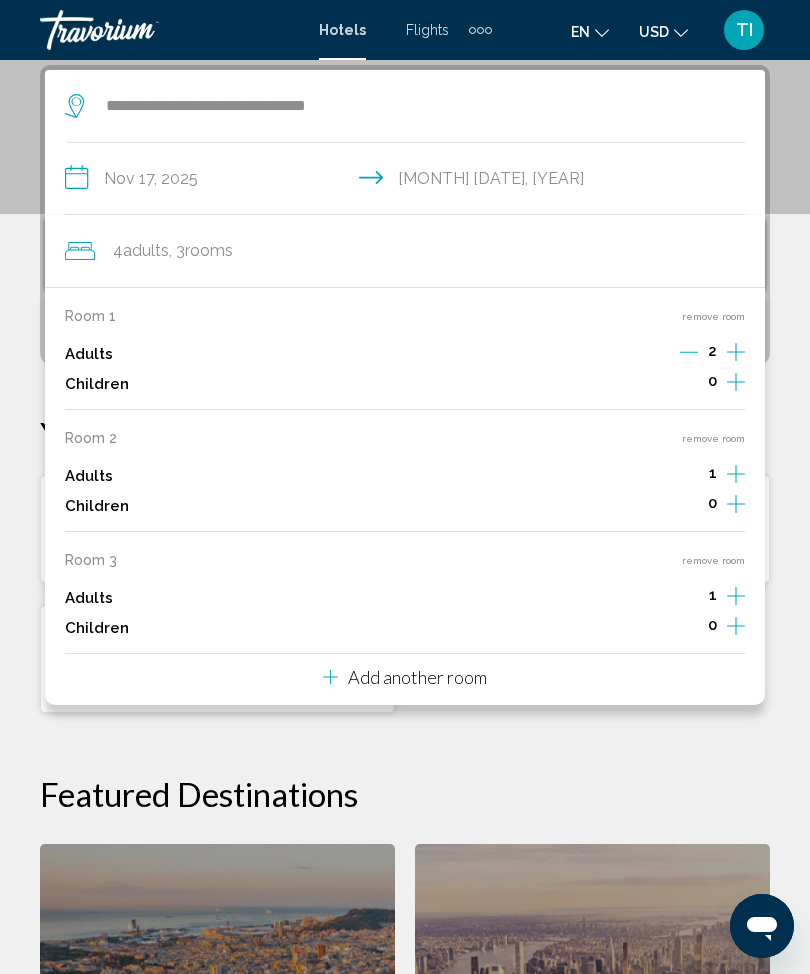 click on "Add another room" at bounding box center (417, 677) 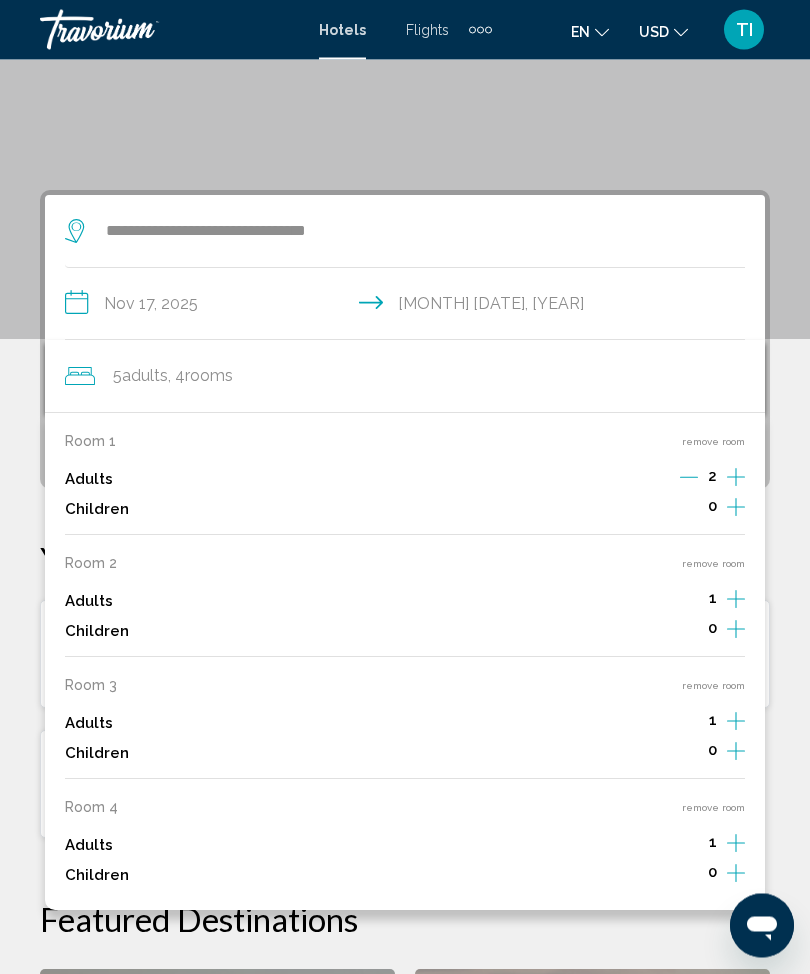 scroll, scrollTop: 264, scrollLeft: 0, axis: vertical 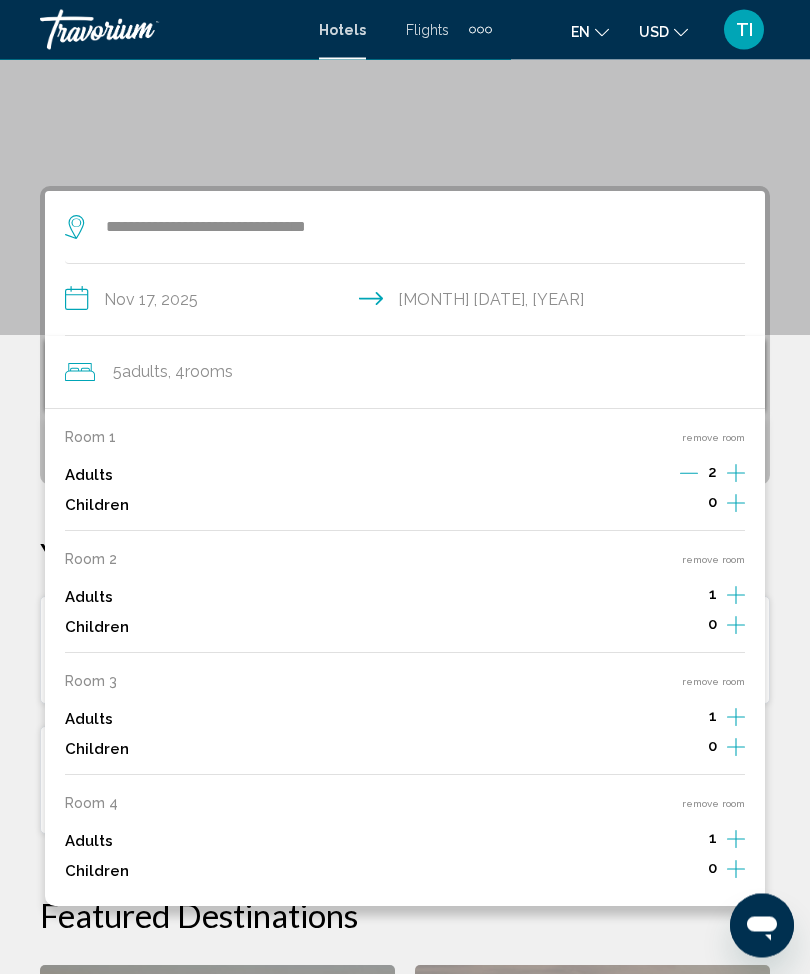 click on "**********" at bounding box center [409, 303] 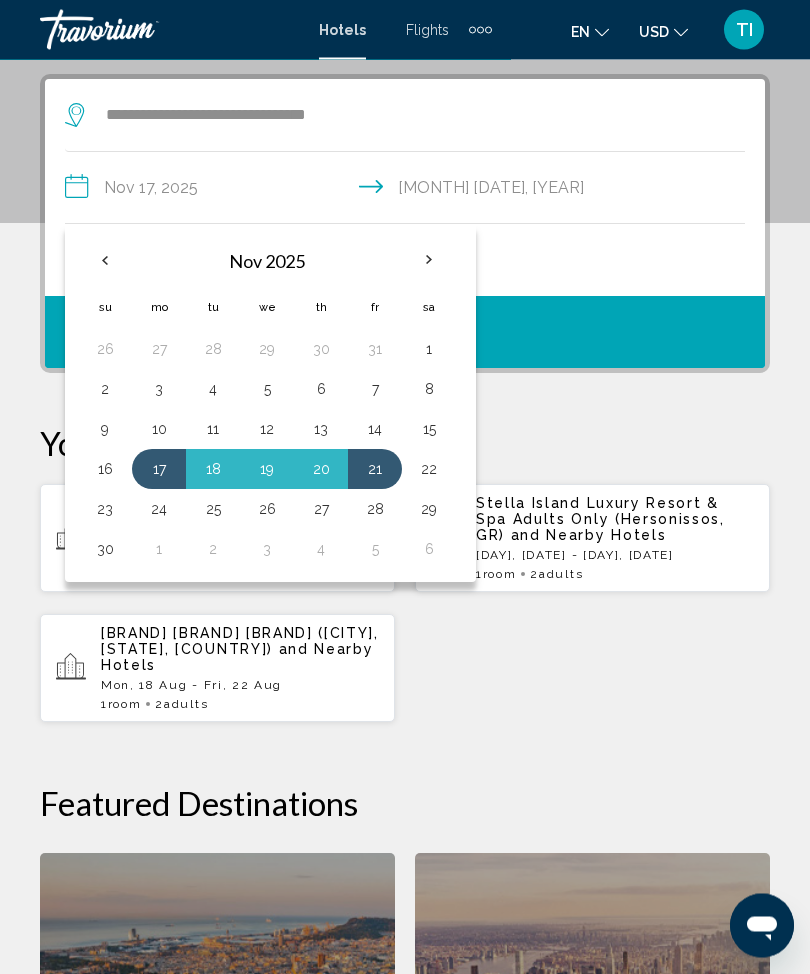 scroll, scrollTop: 386, scrollLeft: 0, axis: vertical 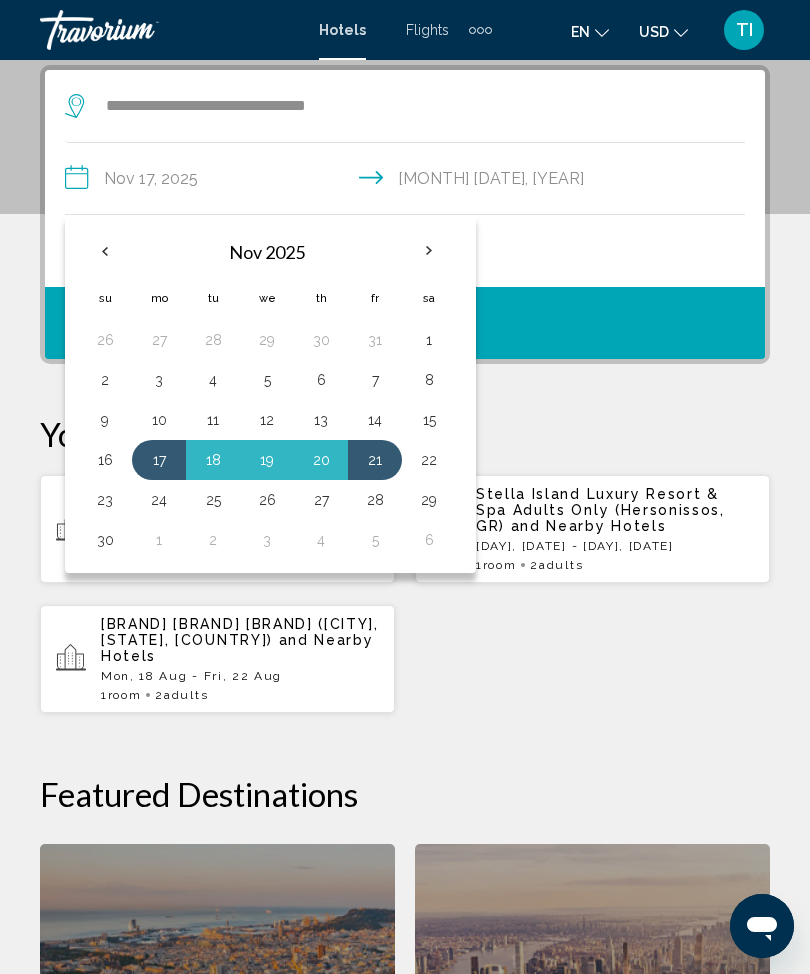 click on "17" at bounding box center [159, 460] 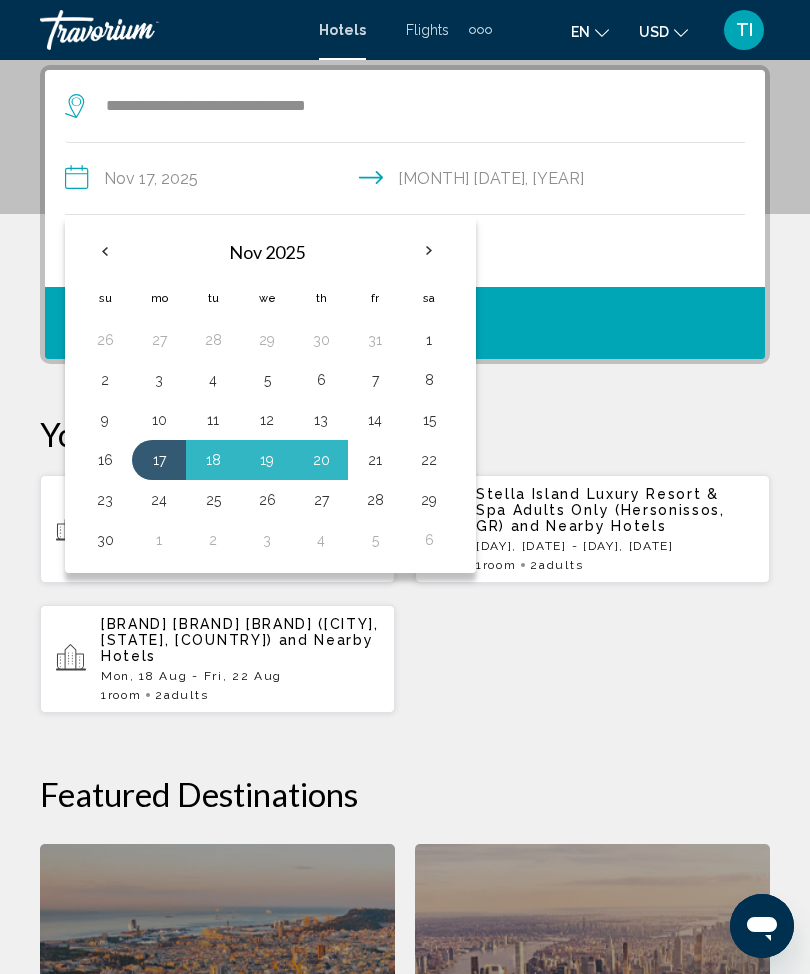 click on "21" at bounding box center [375, 460] 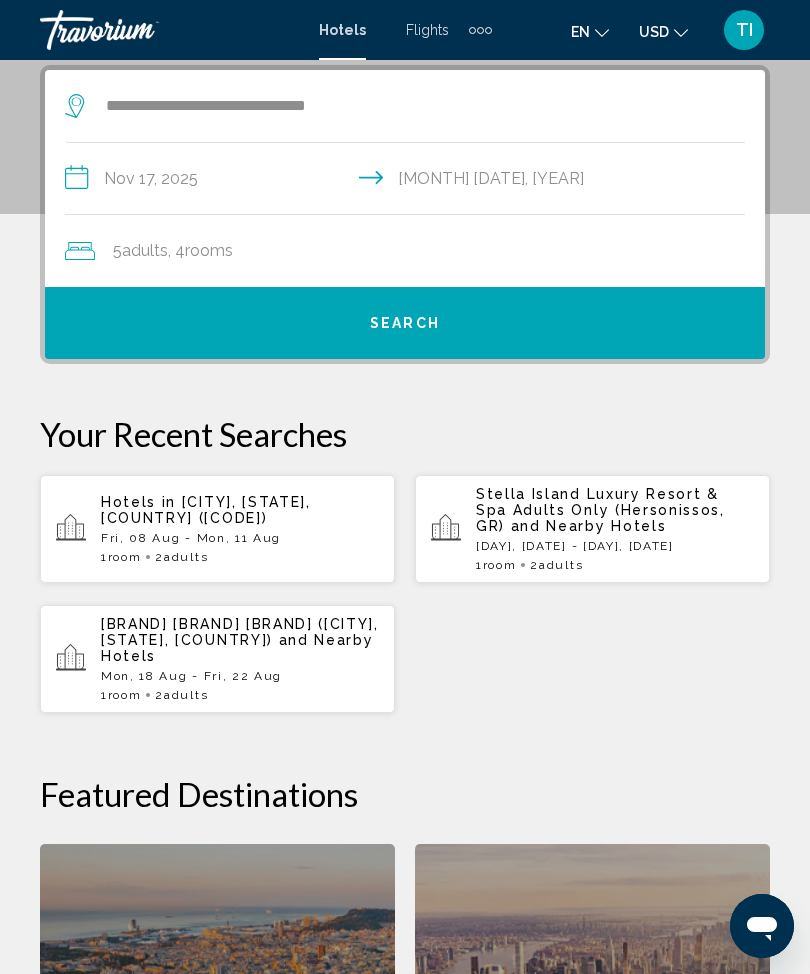 click on "Search" at bounding box center [405, 323] 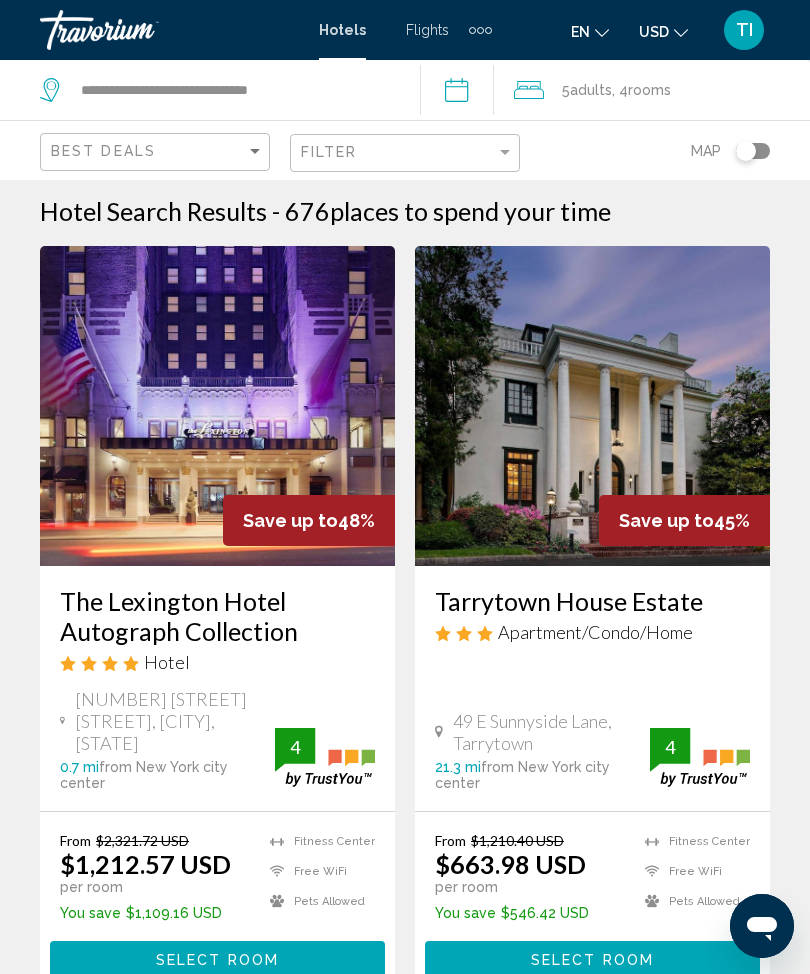 scroll, scrollTop: 0, scrollLeft: 0, axis: both 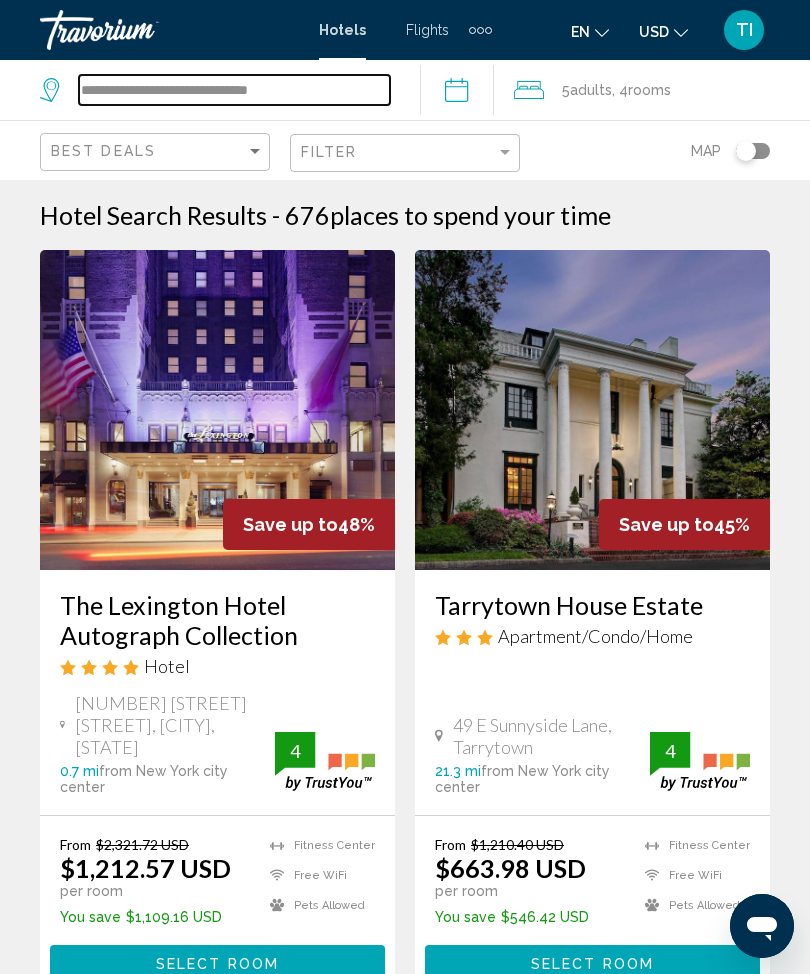 click on "**********" at bounding box center [234, 90] 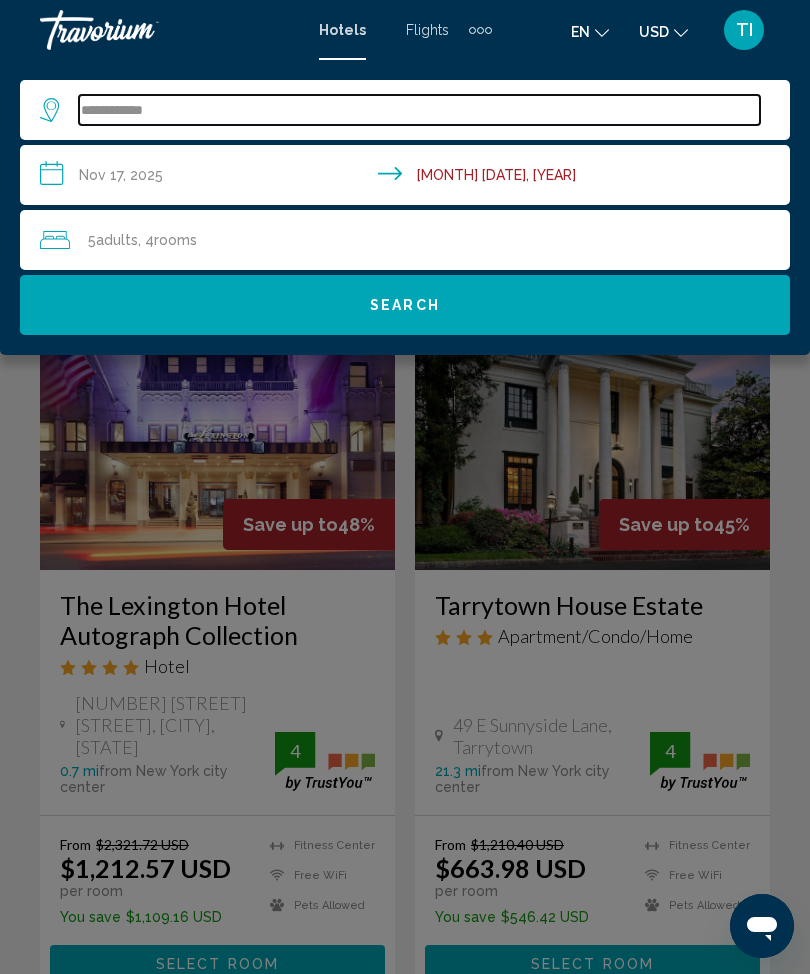 type on "***" 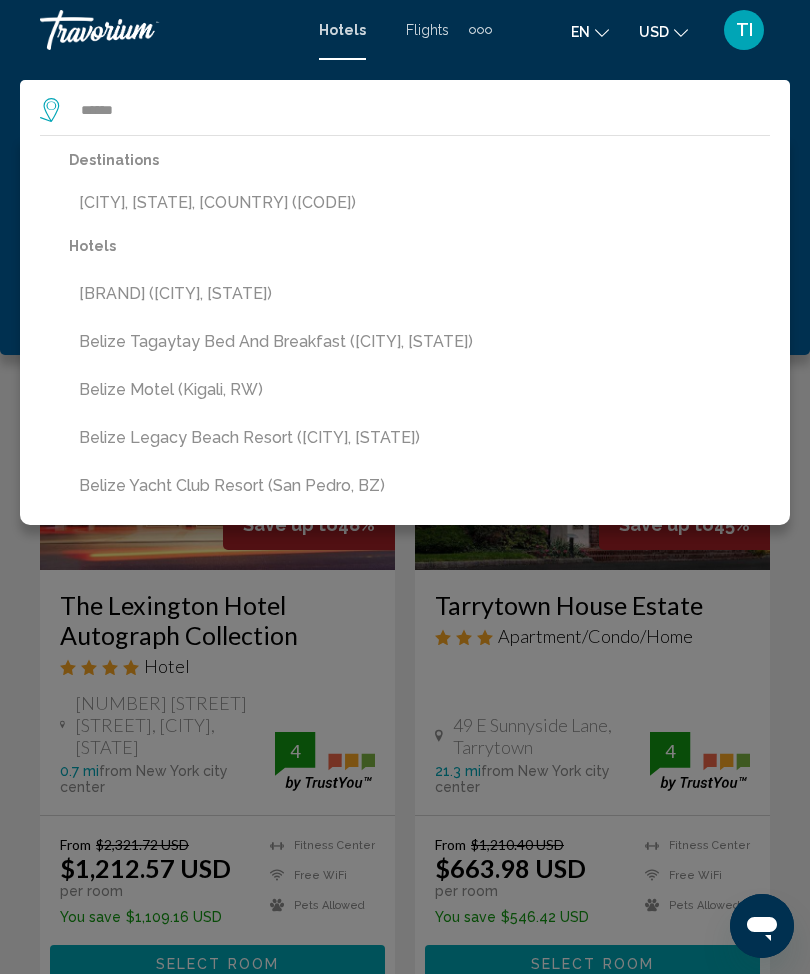 click on "[CITY], [STATE], [COUNTRY] ([CODE])" at bounding box center [419, 203] 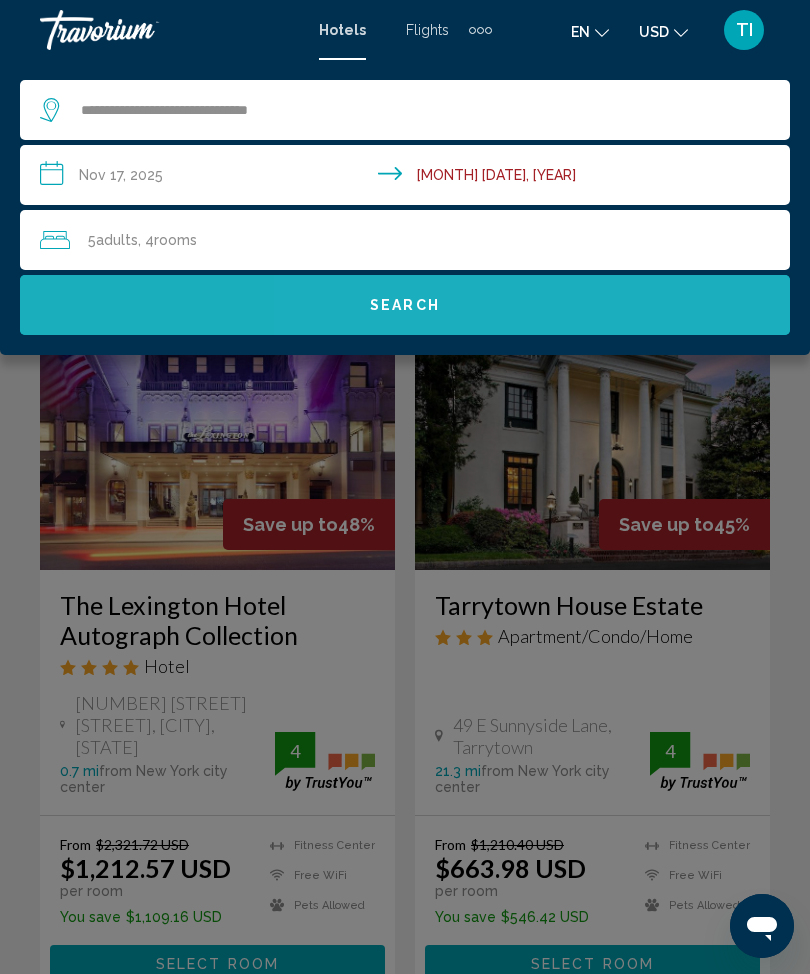 click on "Search" 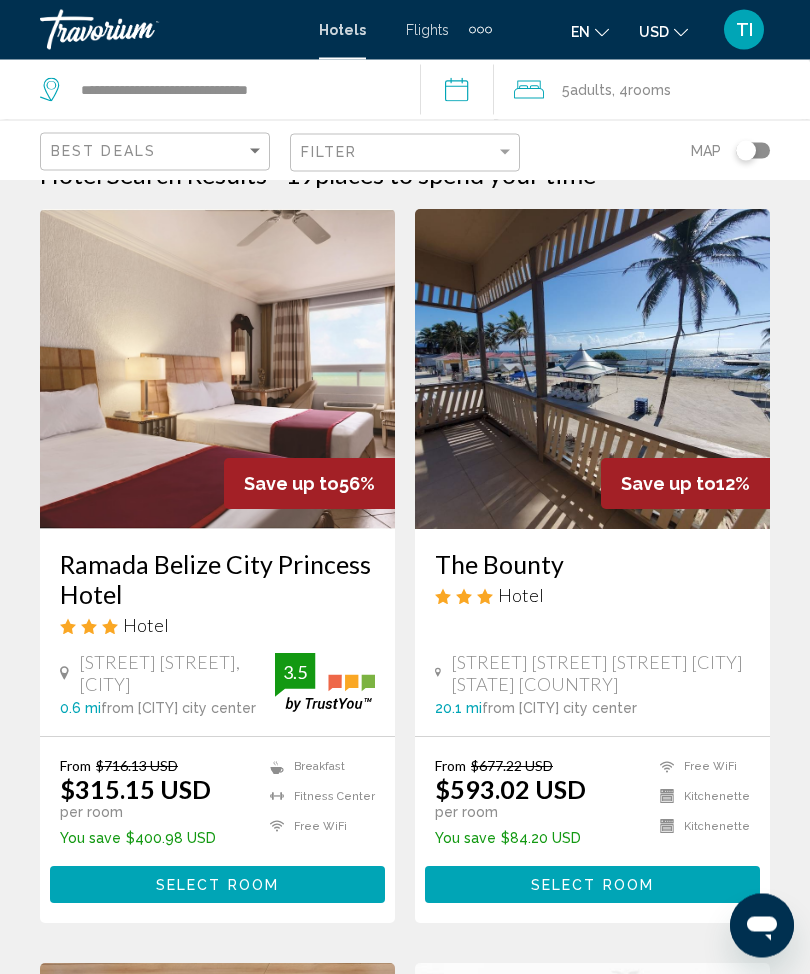scroll, scrollTop: 0, scrollLeft: 0, axis: both 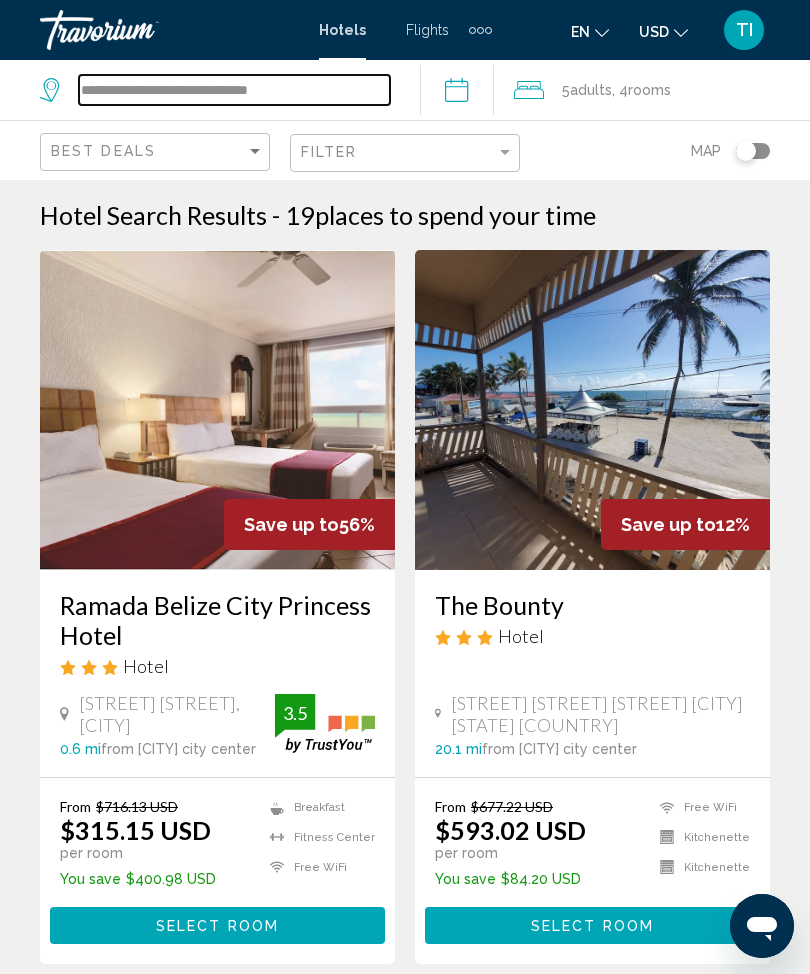 click on "**********" at bounding box center [234, 90] 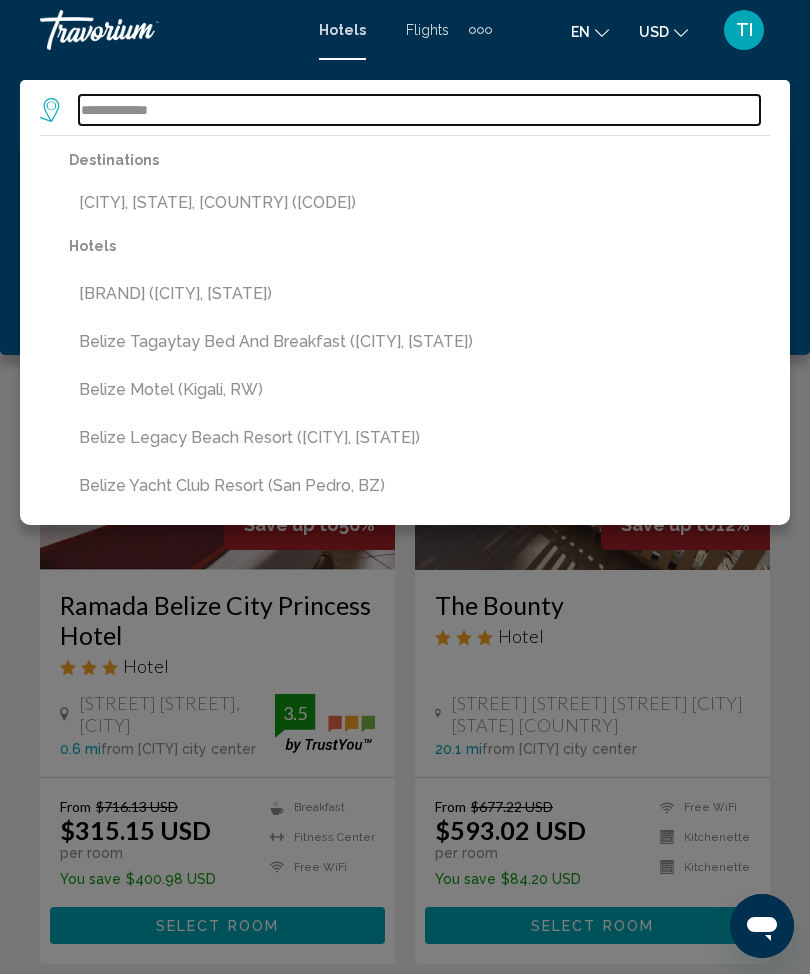 type on "**********" 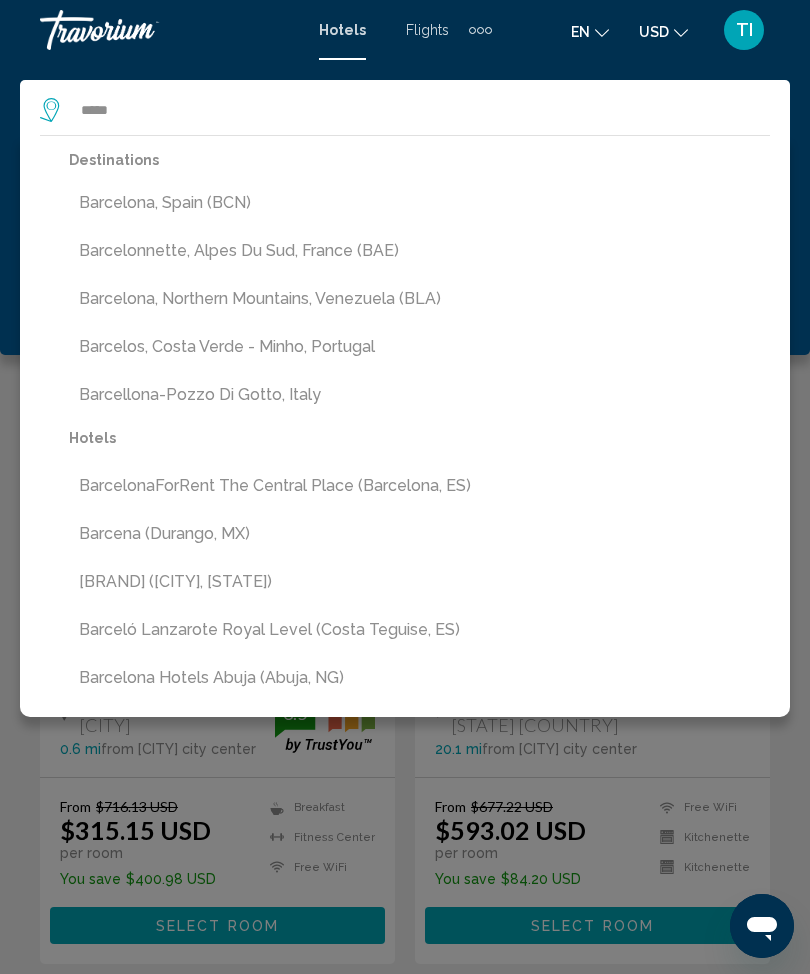 click on "Barcelona, Spain (BCN)" at bounding box center (419, 203) 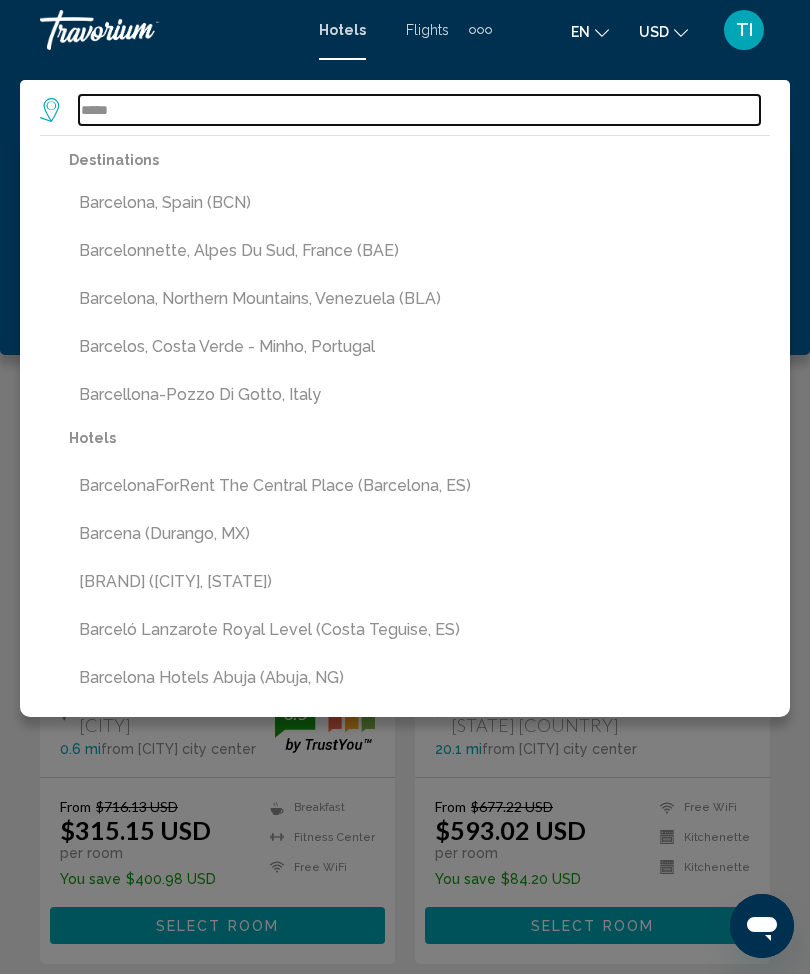type on "**********" 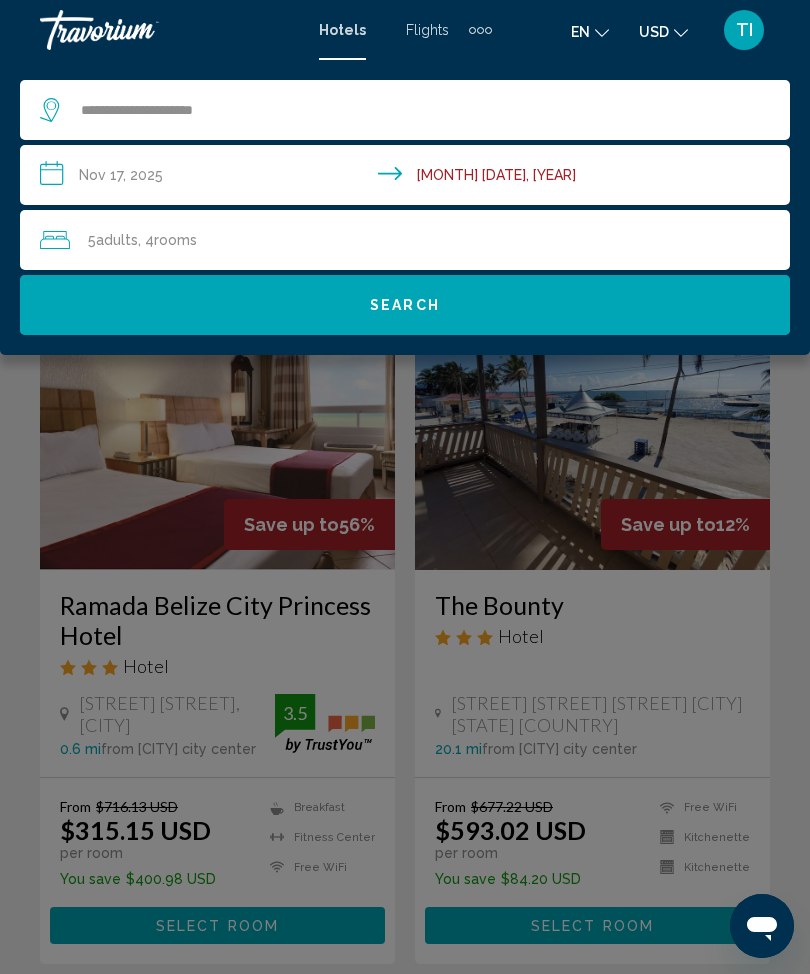 click on "Search" 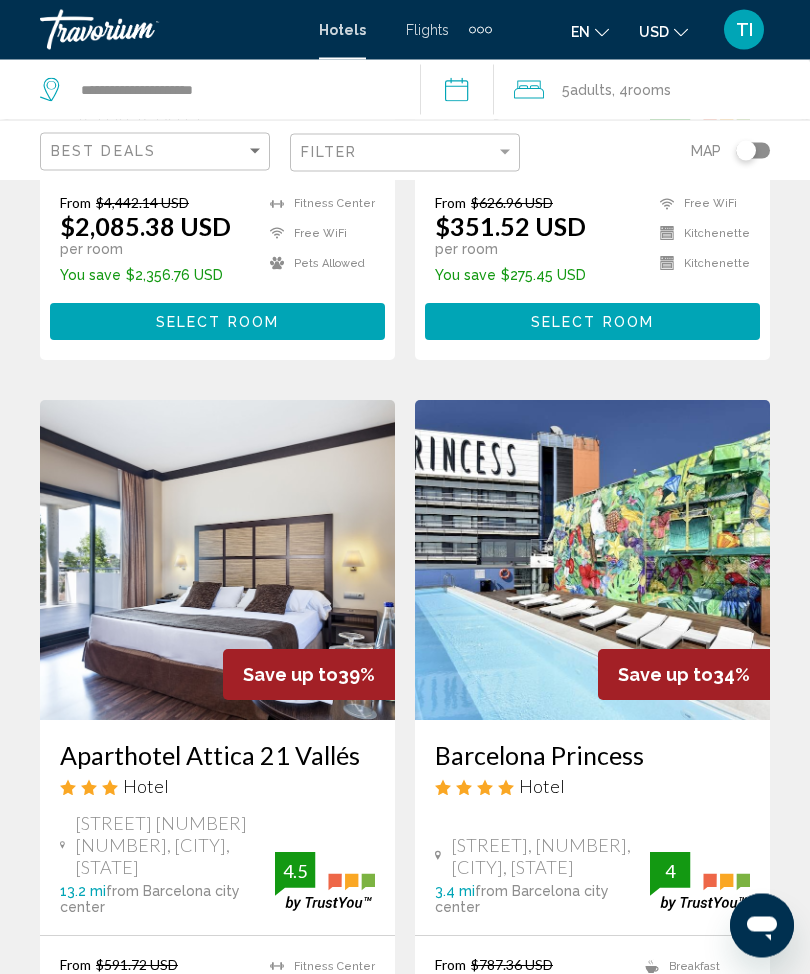 scroll, scrollTop: 623, scrollLeft: 0, axis: vertical 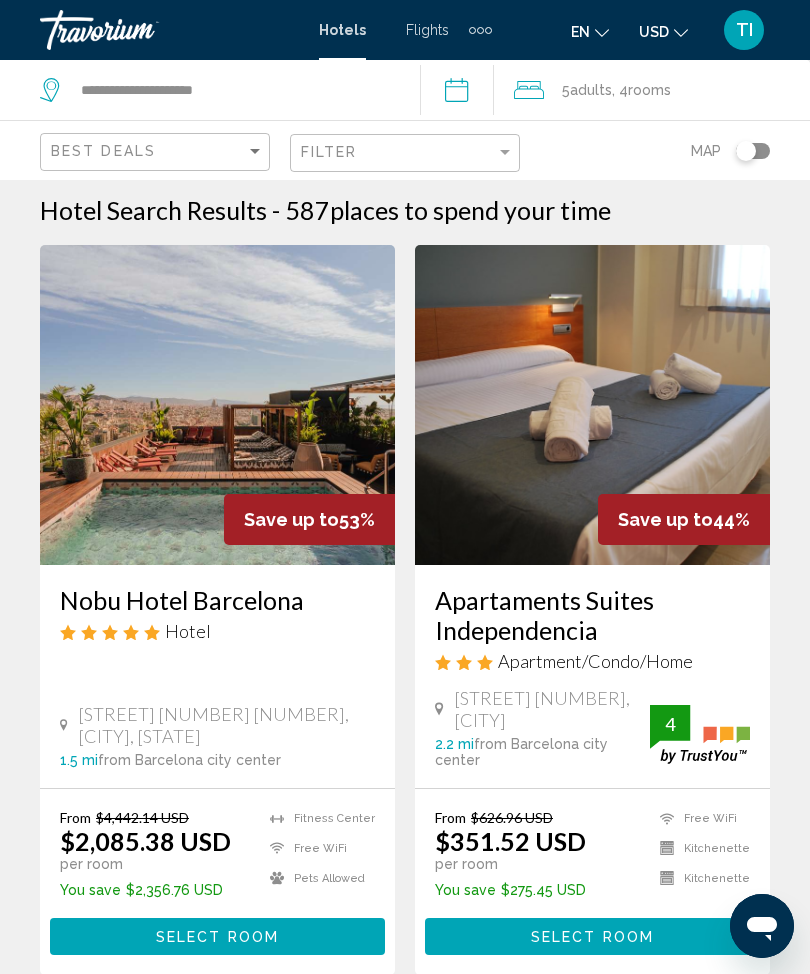 click on "Select Room" at bounding box center (217, 936) 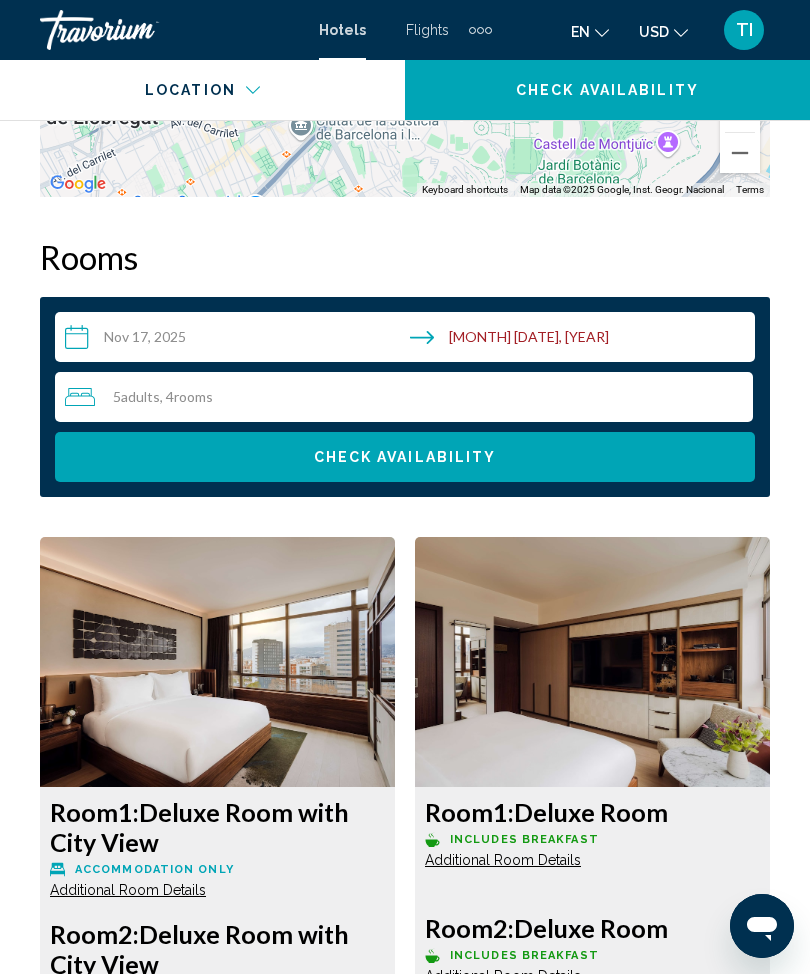 scroll, scrollTop: 3019, scrollLeft: 0, axis: vertical 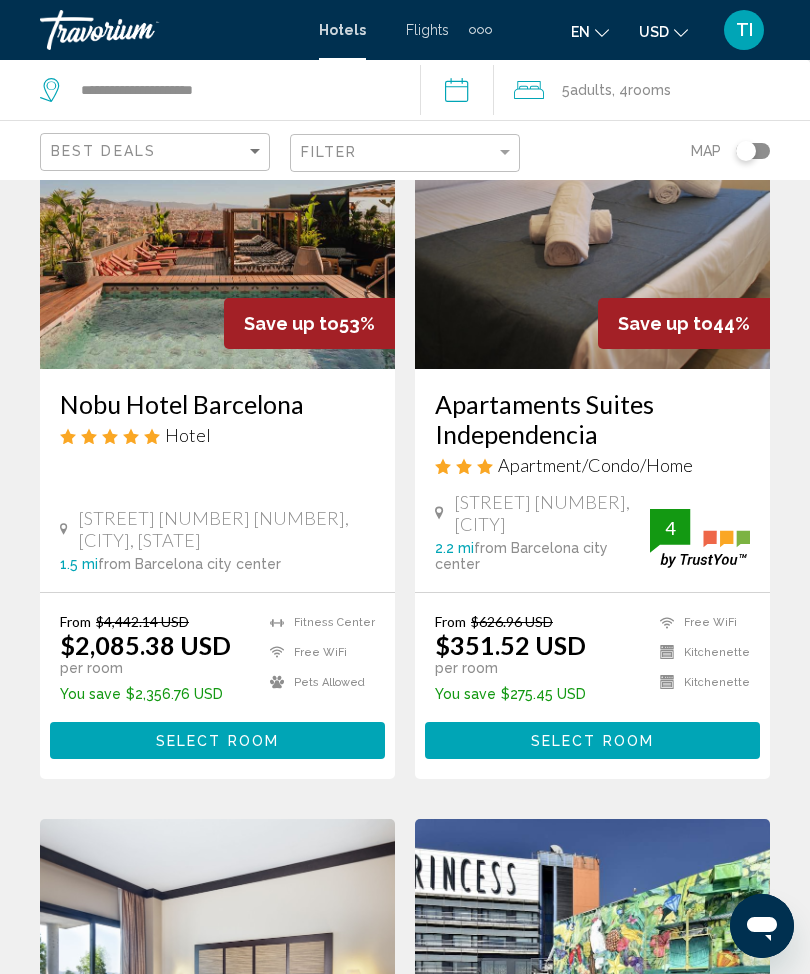 click on "Select Room" at bounding box center [217, 740] 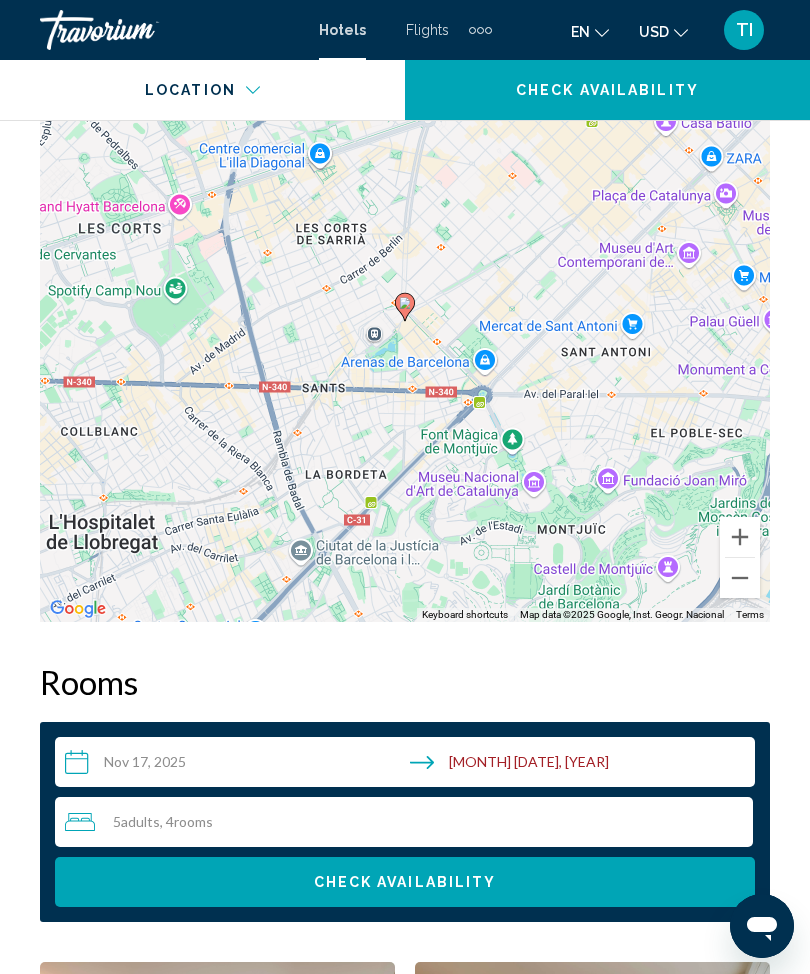 scroll, scrollTop: 2577, scrollLeft: 0, axis: vertical 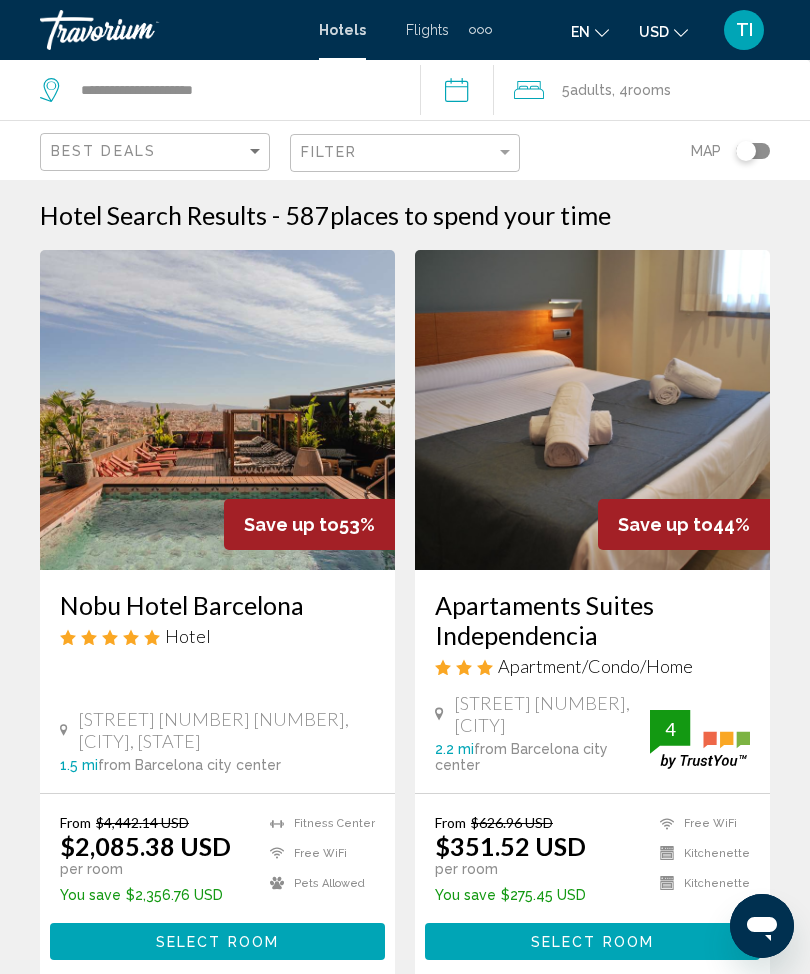 click on "Select Room" at bounding box center (217, 941) 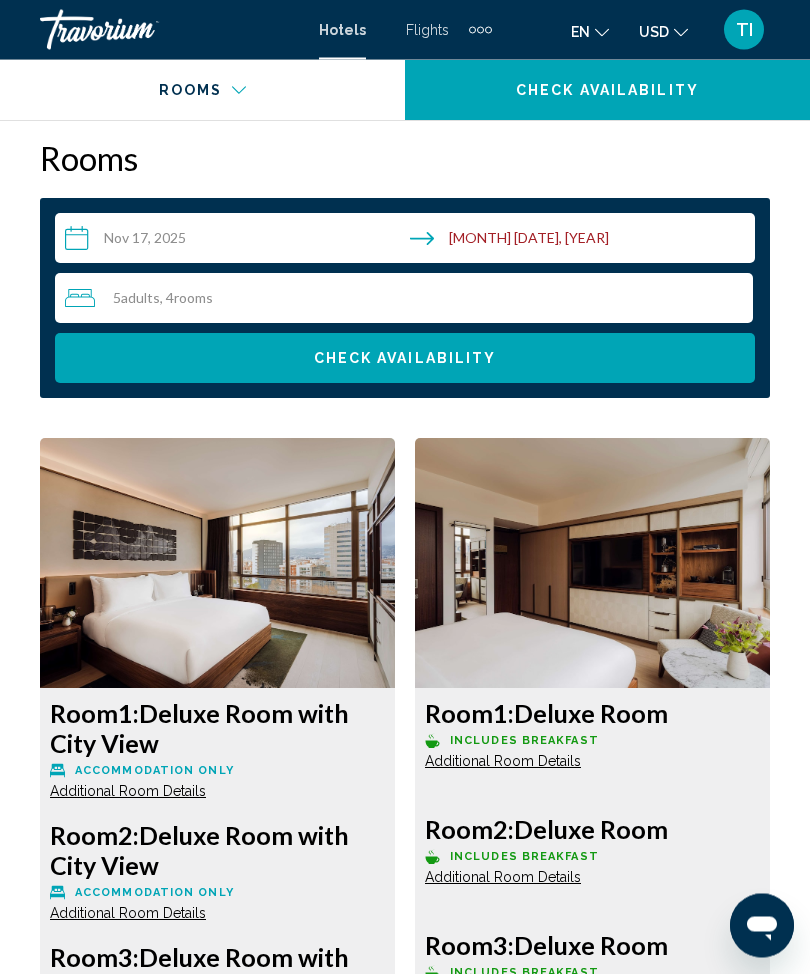 scroll, scrollTop: 3098, scrollLeft: 0, axis: vertical 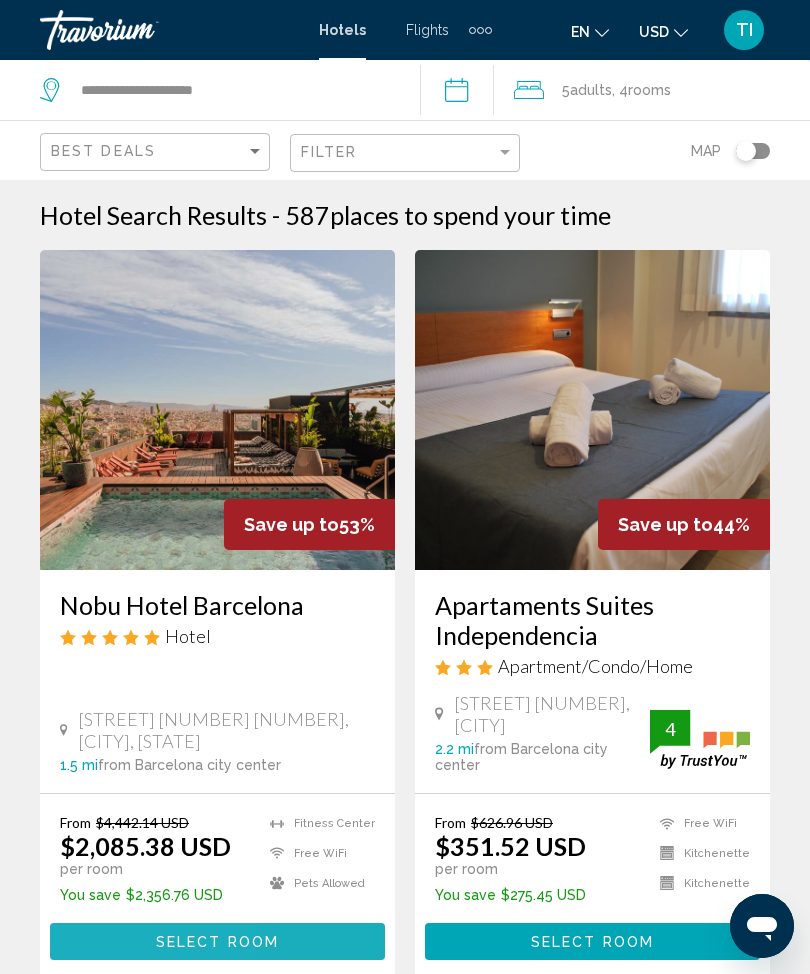 click on "Select Room" at bounding box center [217, 941] 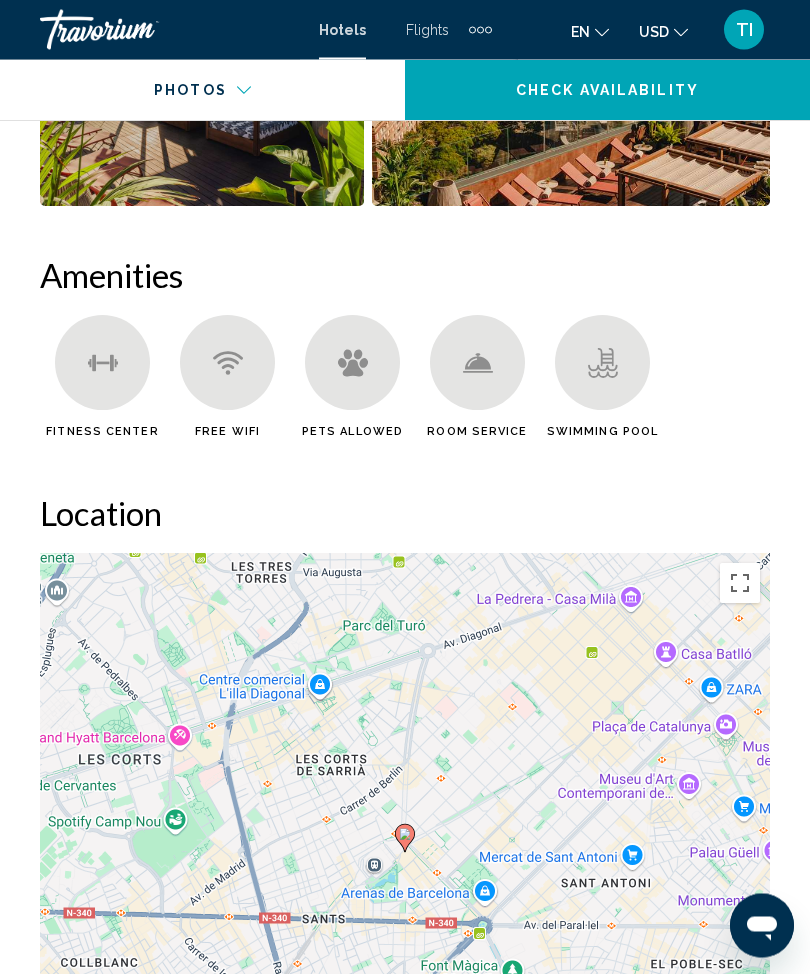 scroll, scrollTop: 2028, scrollLeft: 0, axis: vertical 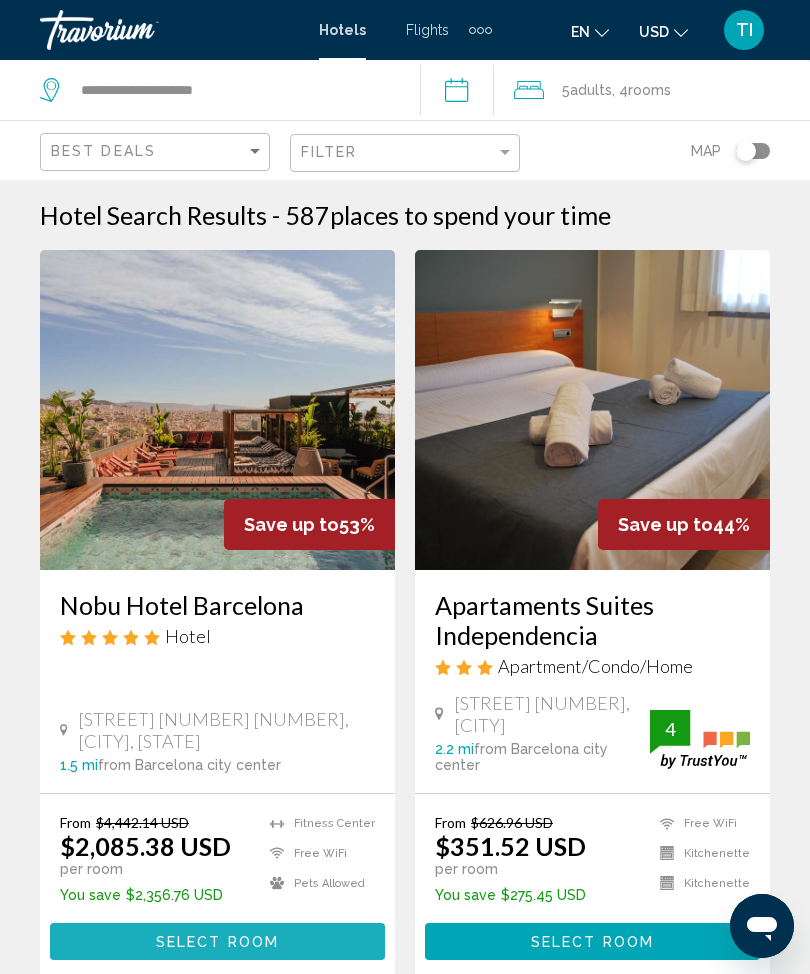 click on "Select Room" at bounding box center [217, 941] 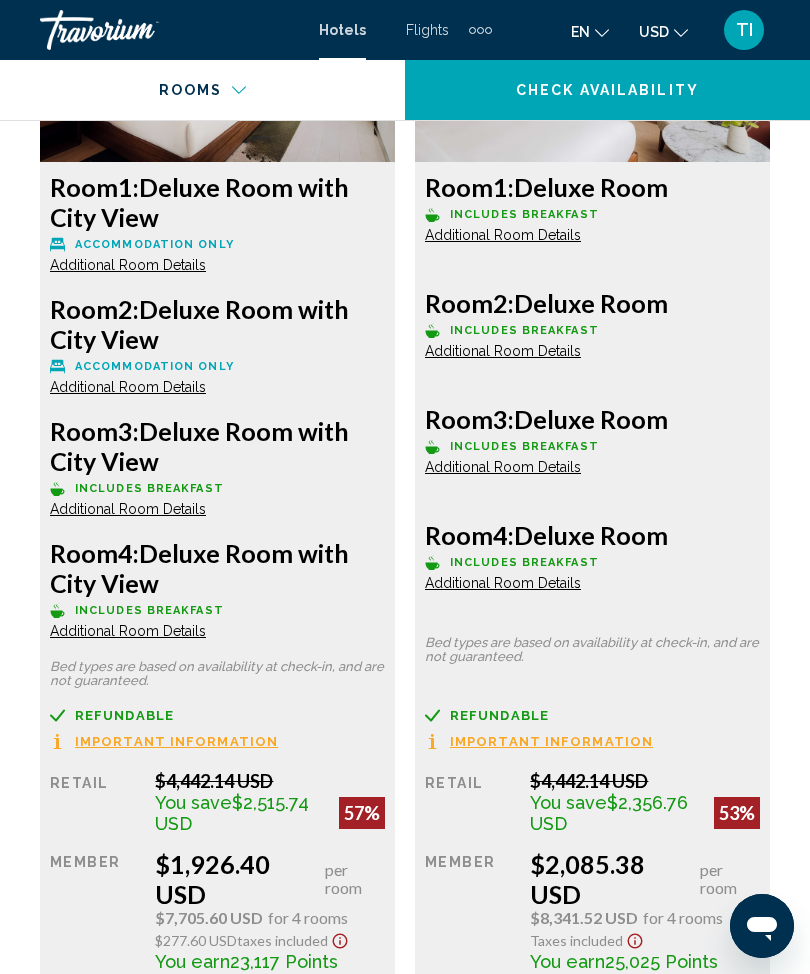 scroll, scrollTop: 3646, scrollLeft: 0, axis: vertical 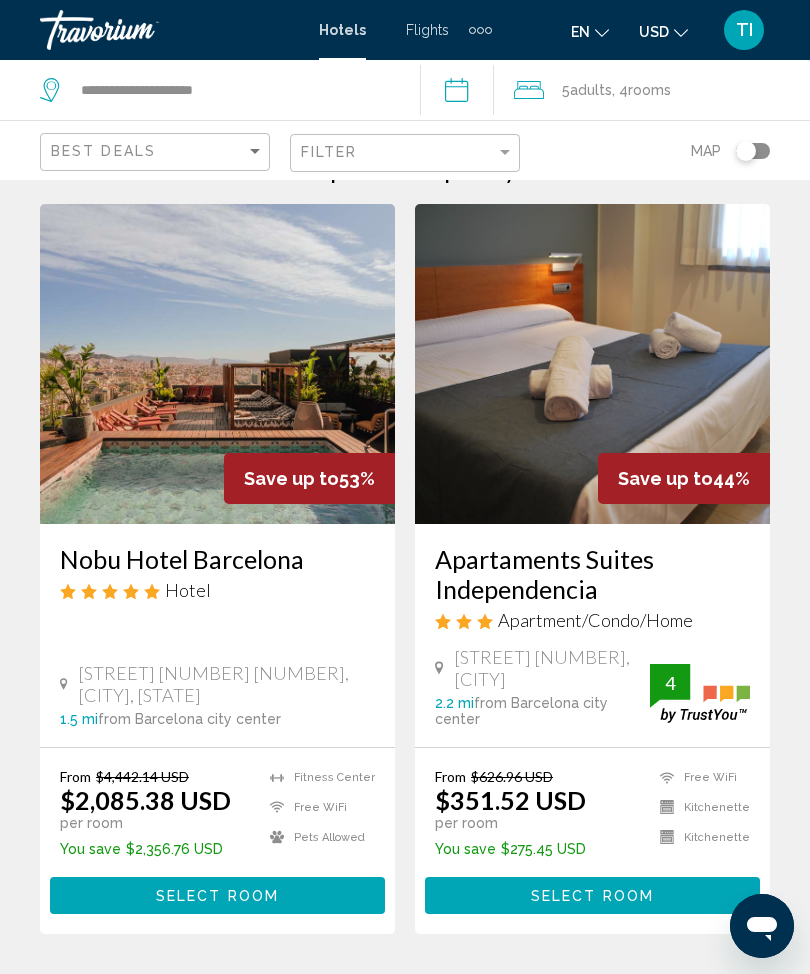 click on "Select Room" at bounding box center [217, 895] 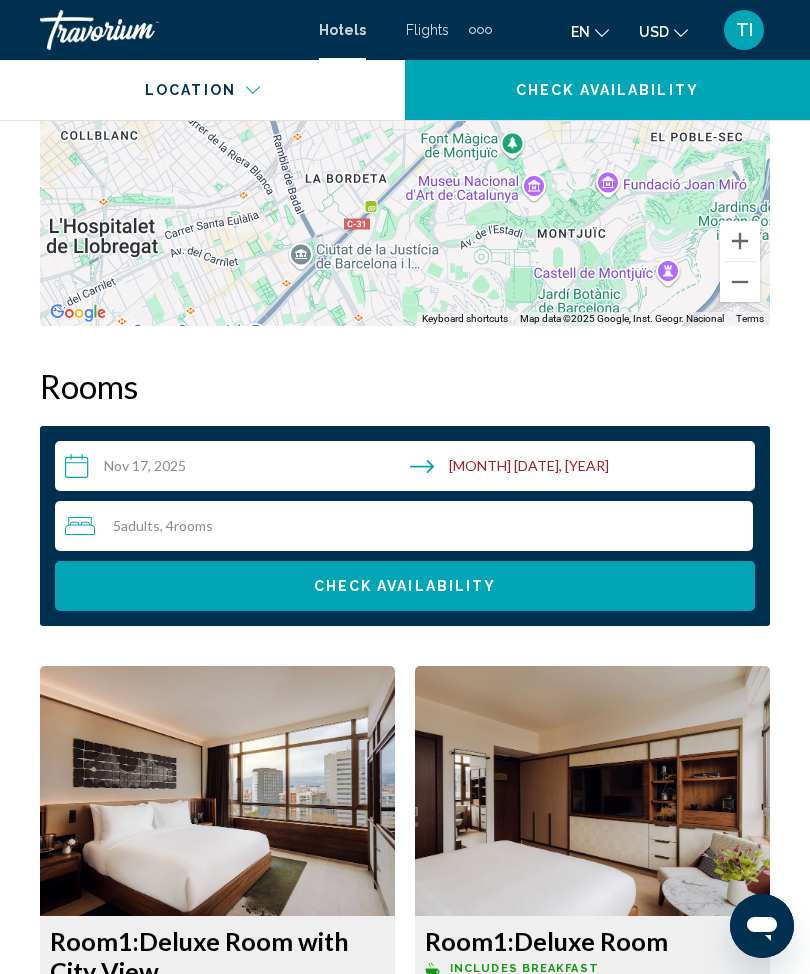 scroll, scrollTop: 2874, scrollLeft: 0, axis: vertical 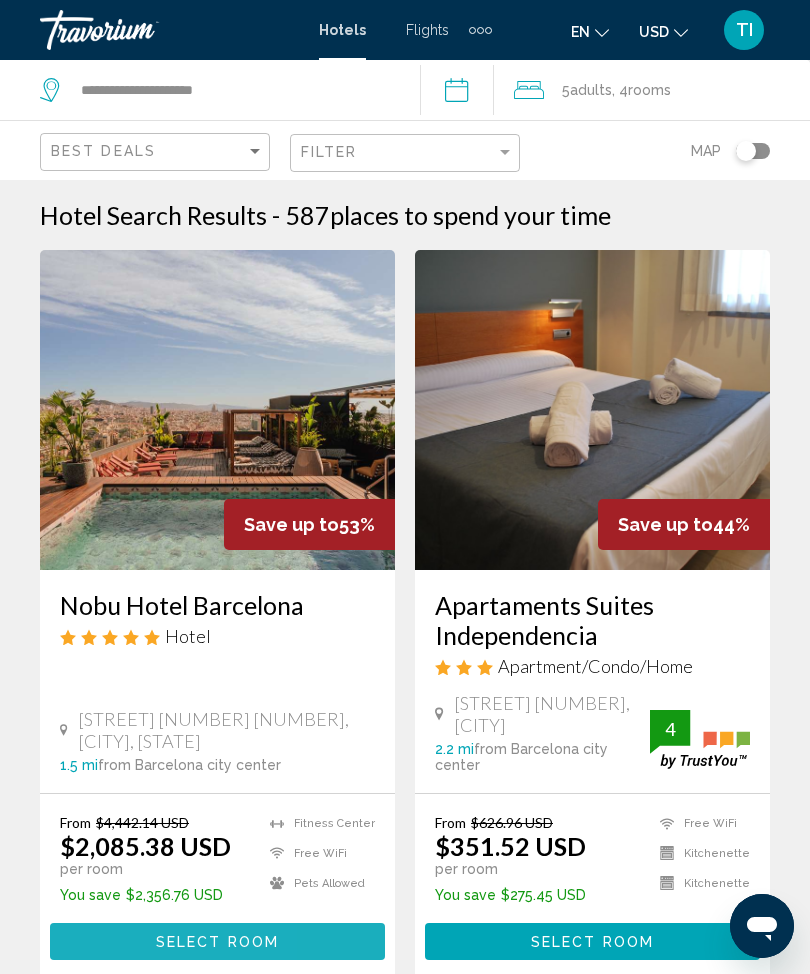 click on "Select Room" at bounding box center (217, 941) 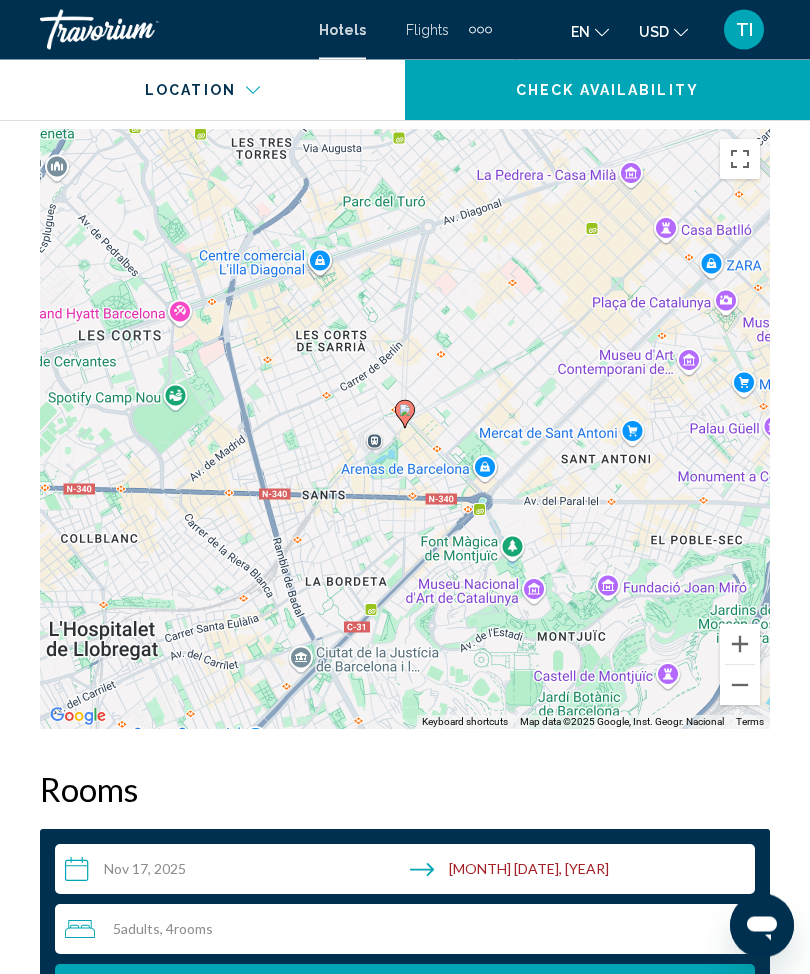 scroll, scrollTop: 2532, scrollLeft: 0, axis: vertical 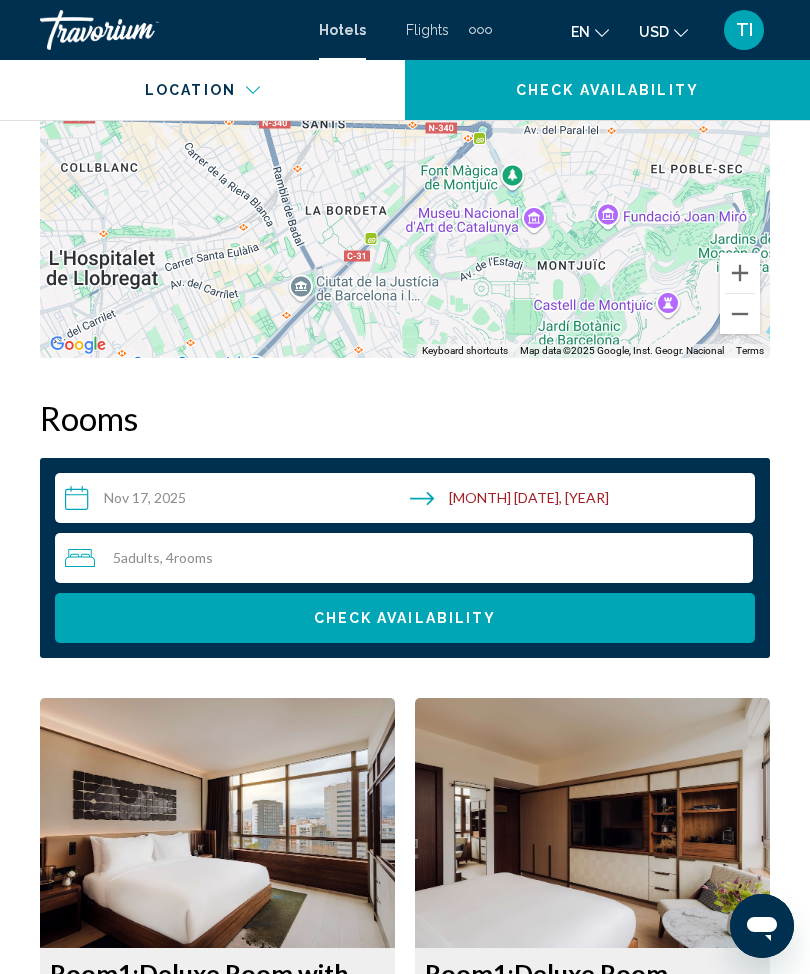 click on "5  Adult Adults , 4  Room rooms" at bounding box center [409, 558] 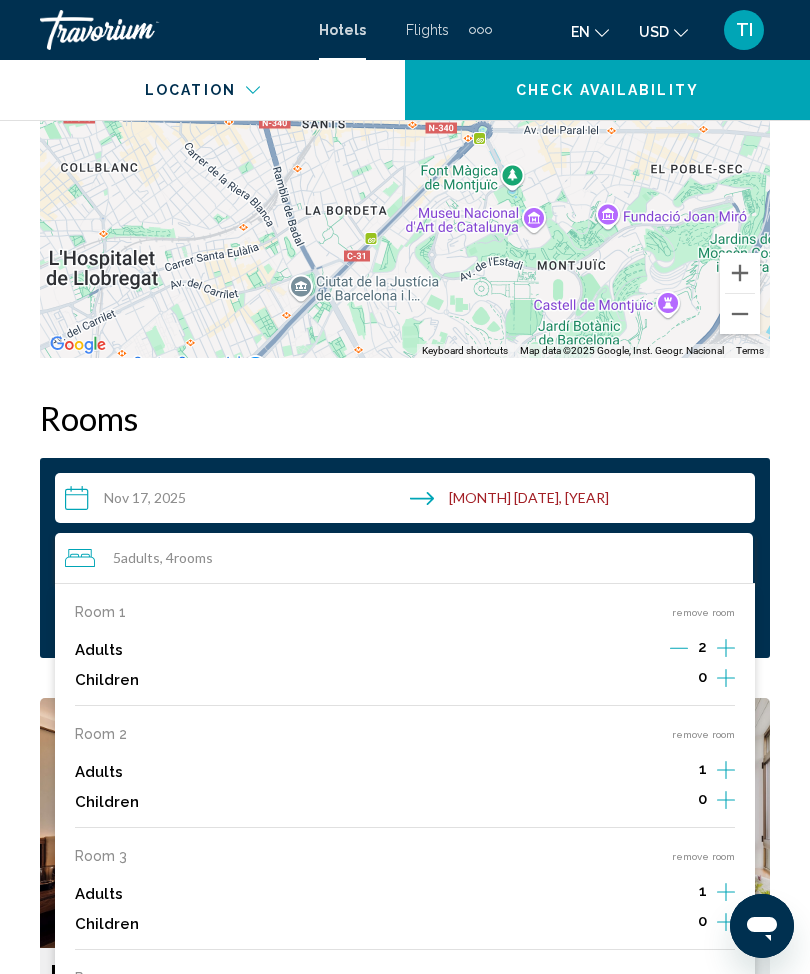 click on "remove room" at bounding box center (703, 734) 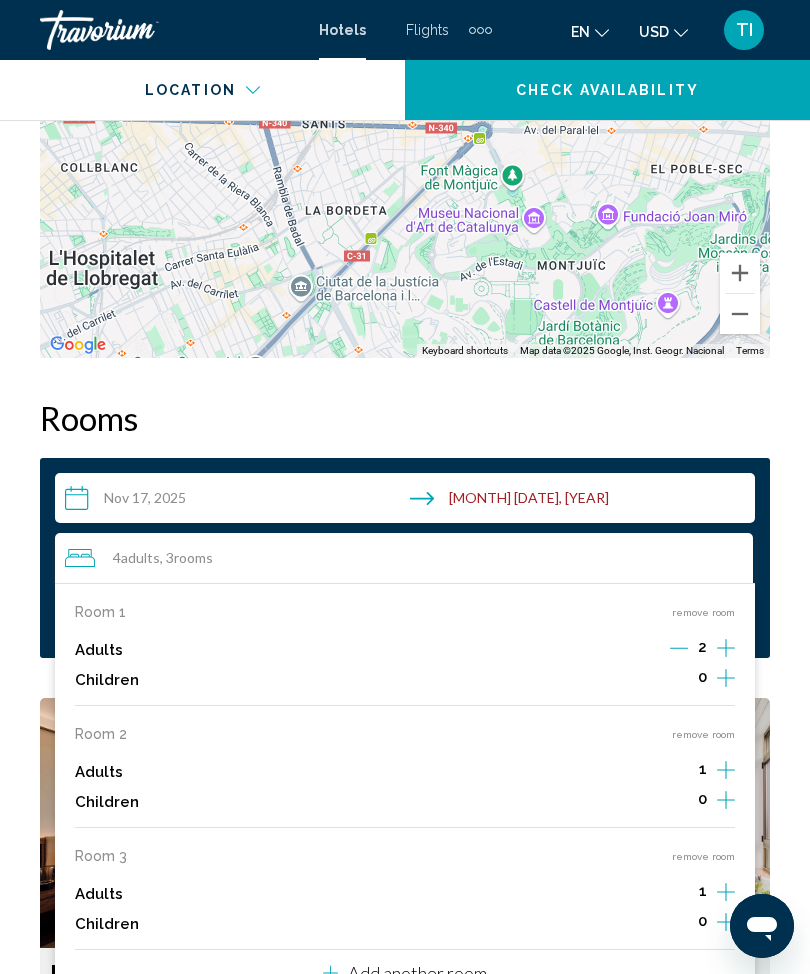 click on "remove room" at bounding box center (703, 856) 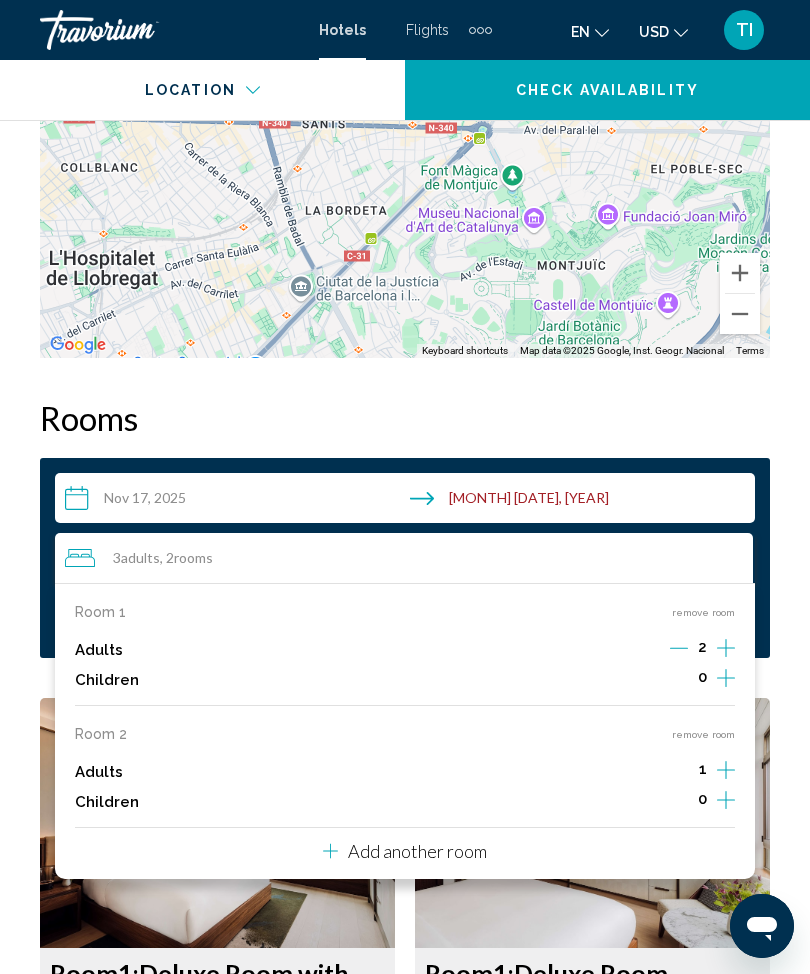 click on "remove room" at bounding box center [703, 734] 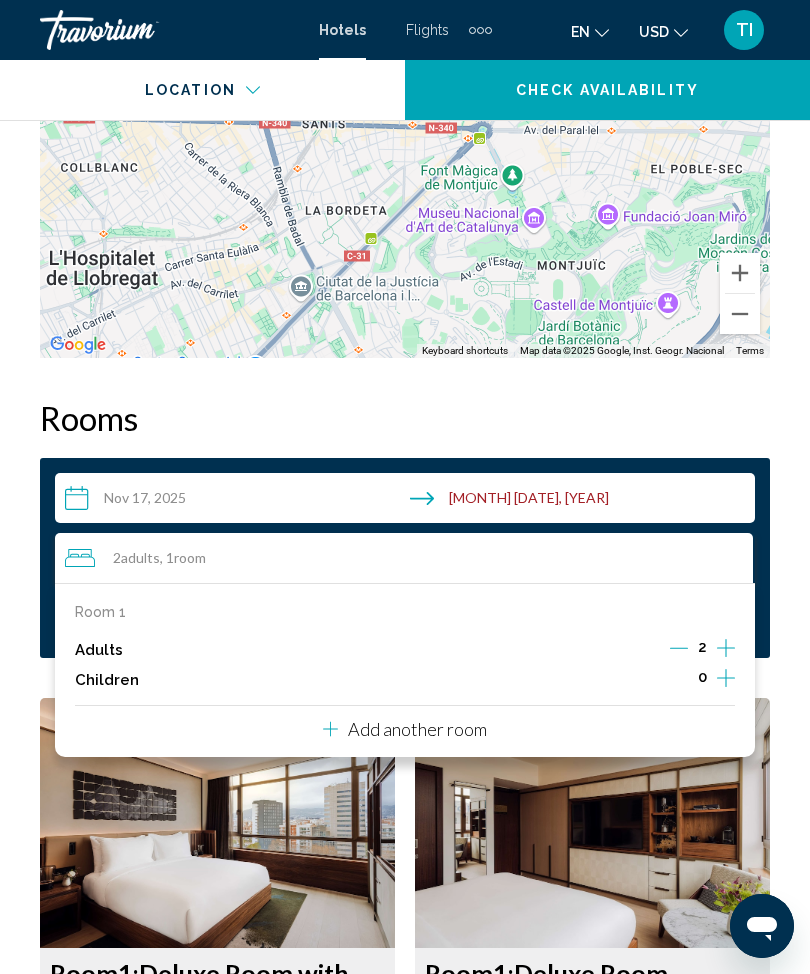 click on "Rooms" at bounding box center [405, 418] 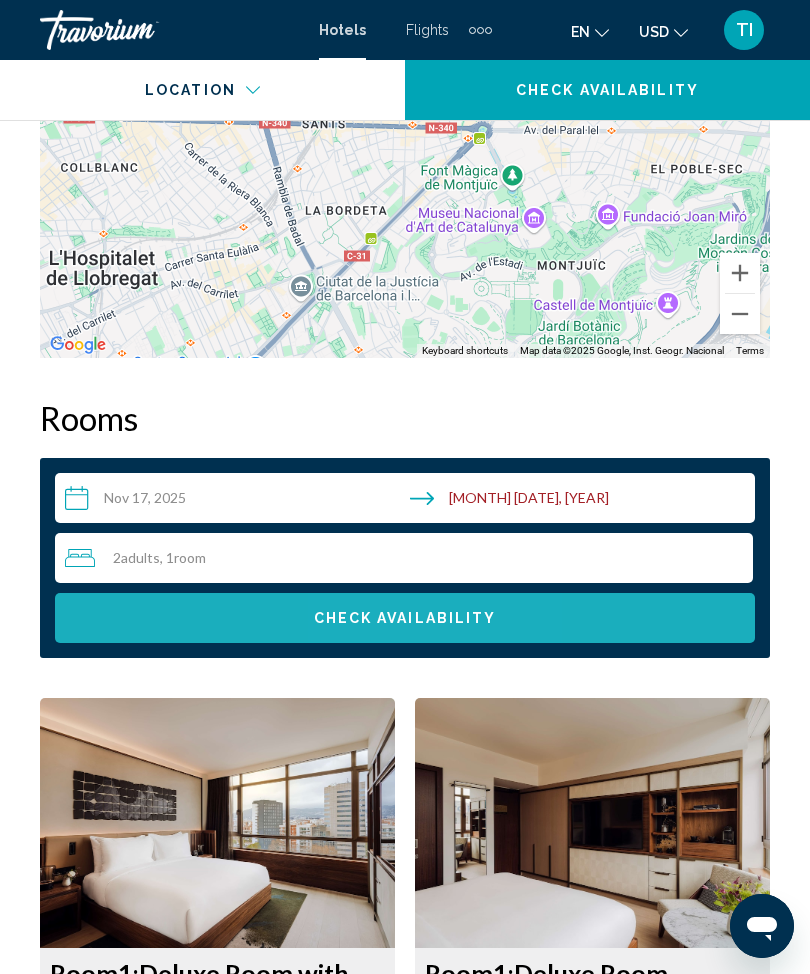 click on "Check Availability" at bounding box center (405, 618) 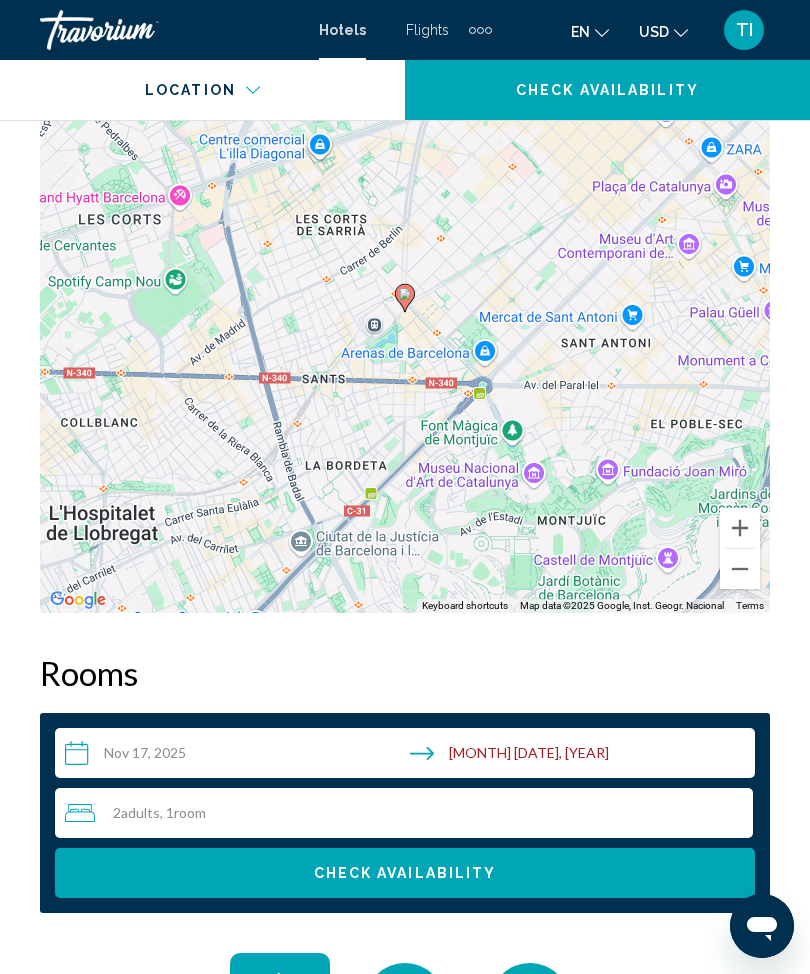 scroll, scrollTop: 2590, scrollLeft: 0, axis: vertical 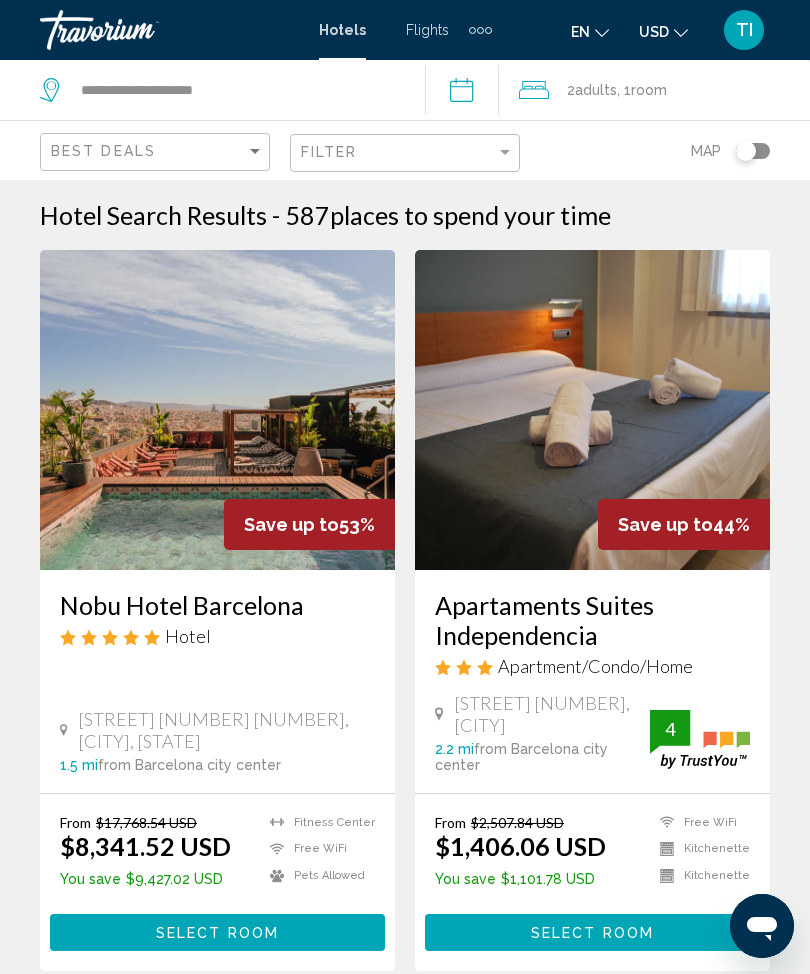 click on "Select Room" at bounding box center [217, 932] 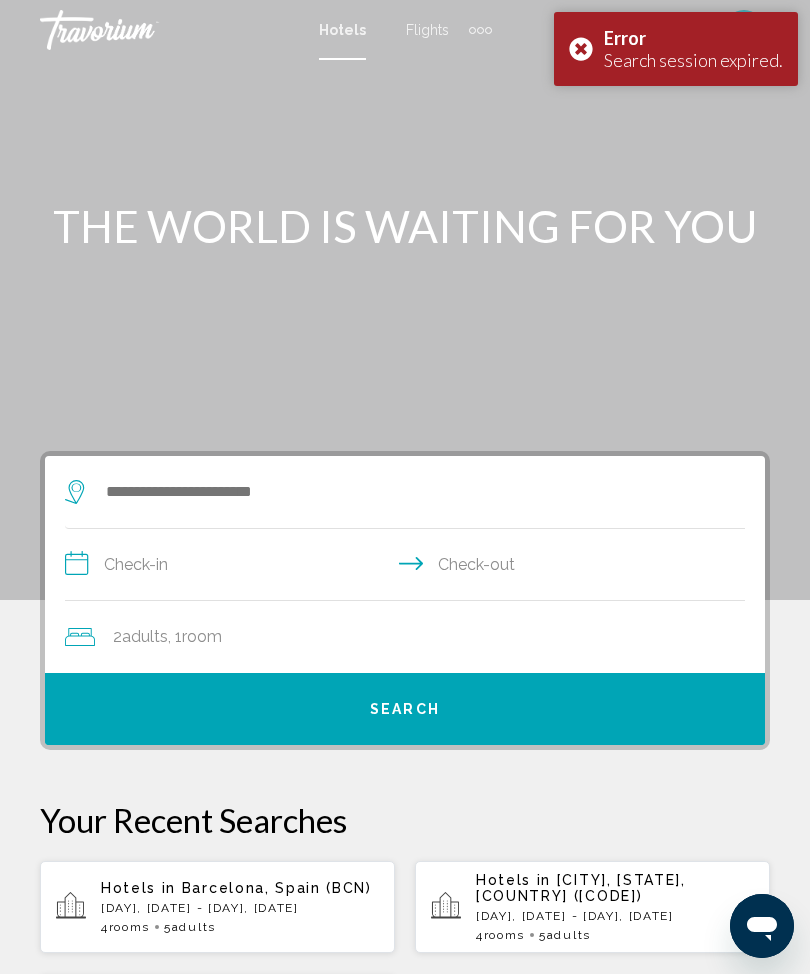 click on "Barcelona, Spain (BCN)" at bounding box center (277, 888) 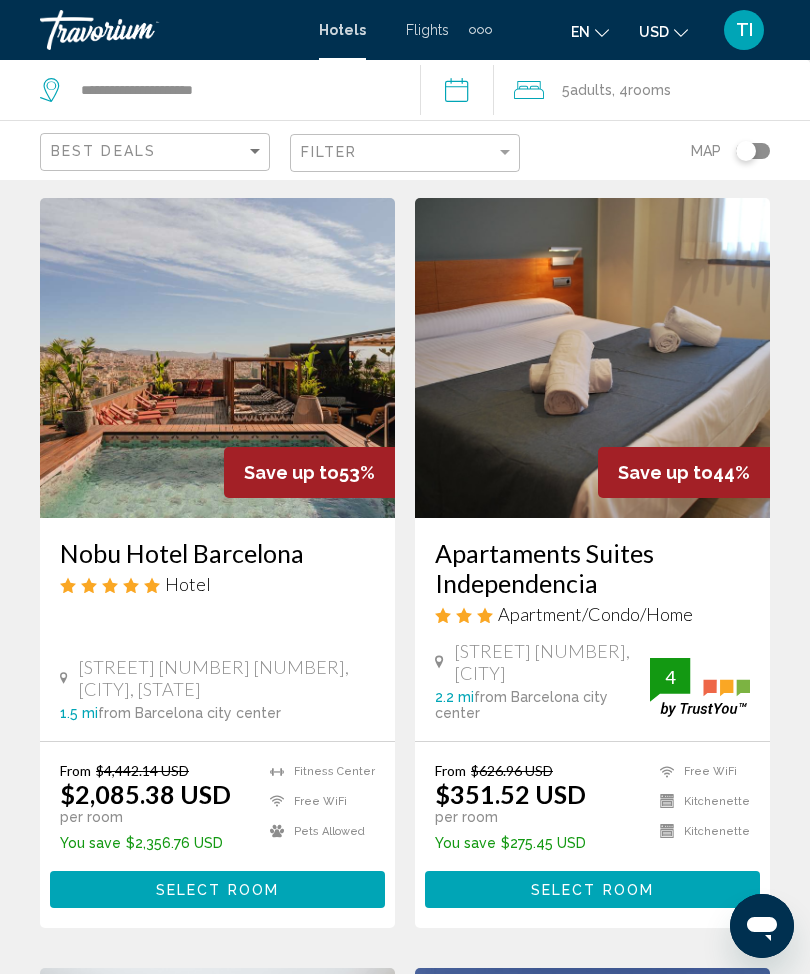 scroll, scrollTop: 55, scrollLeft: 0, axis: vertical 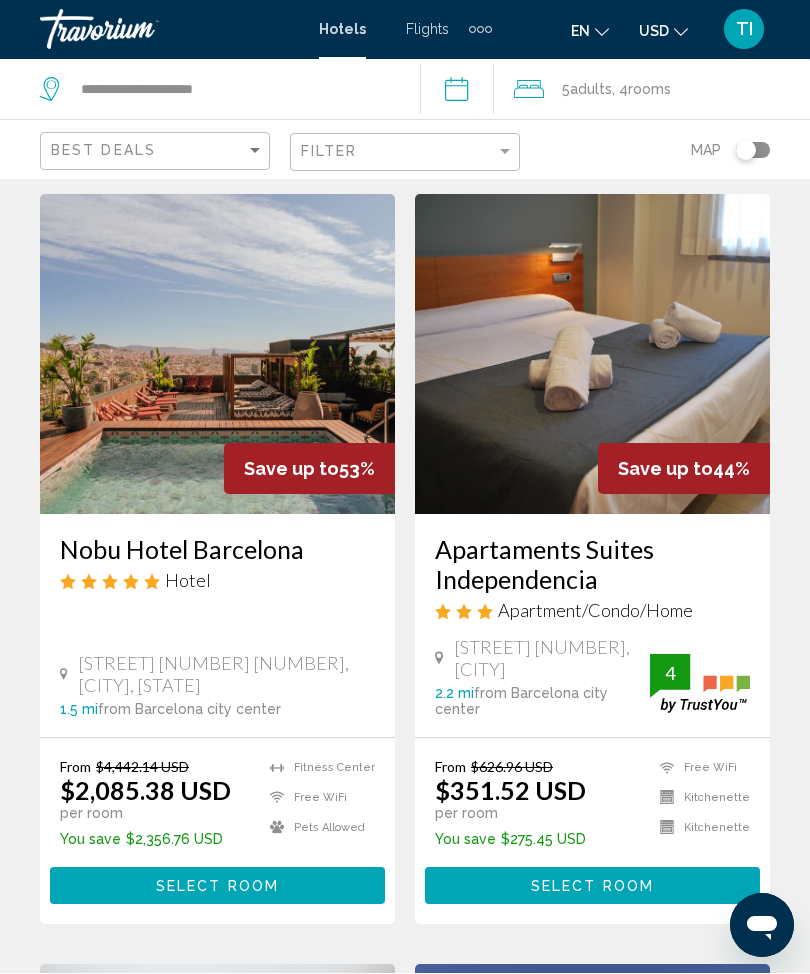 click on "rooms" 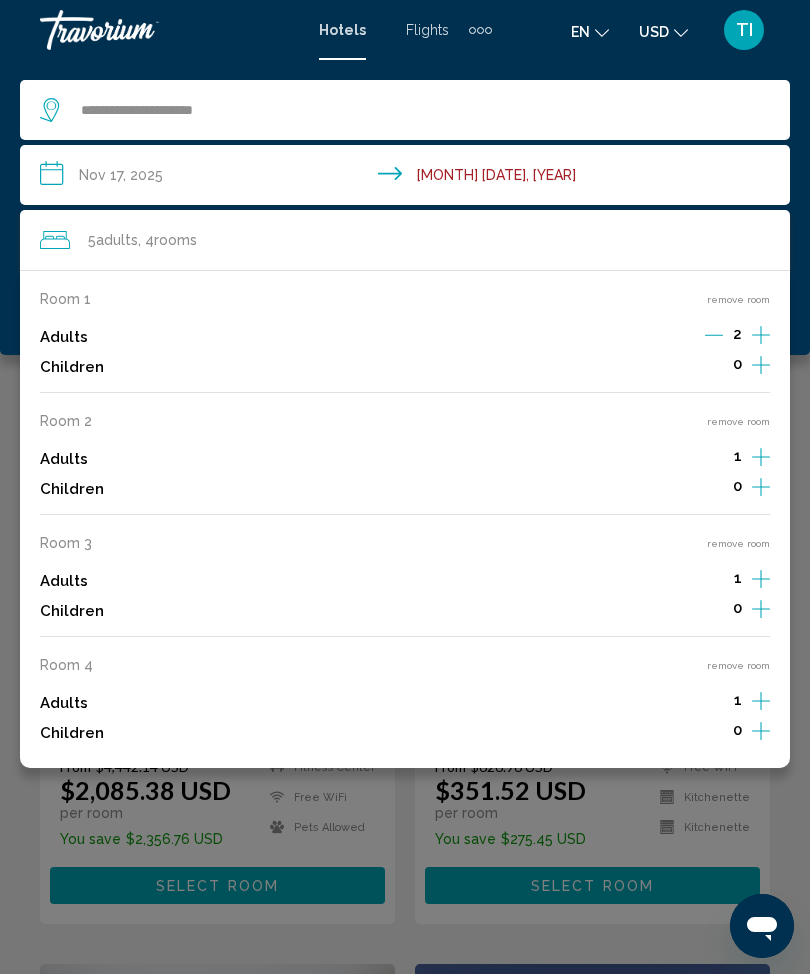 click on "remove room" at bounding box center (738, 421) 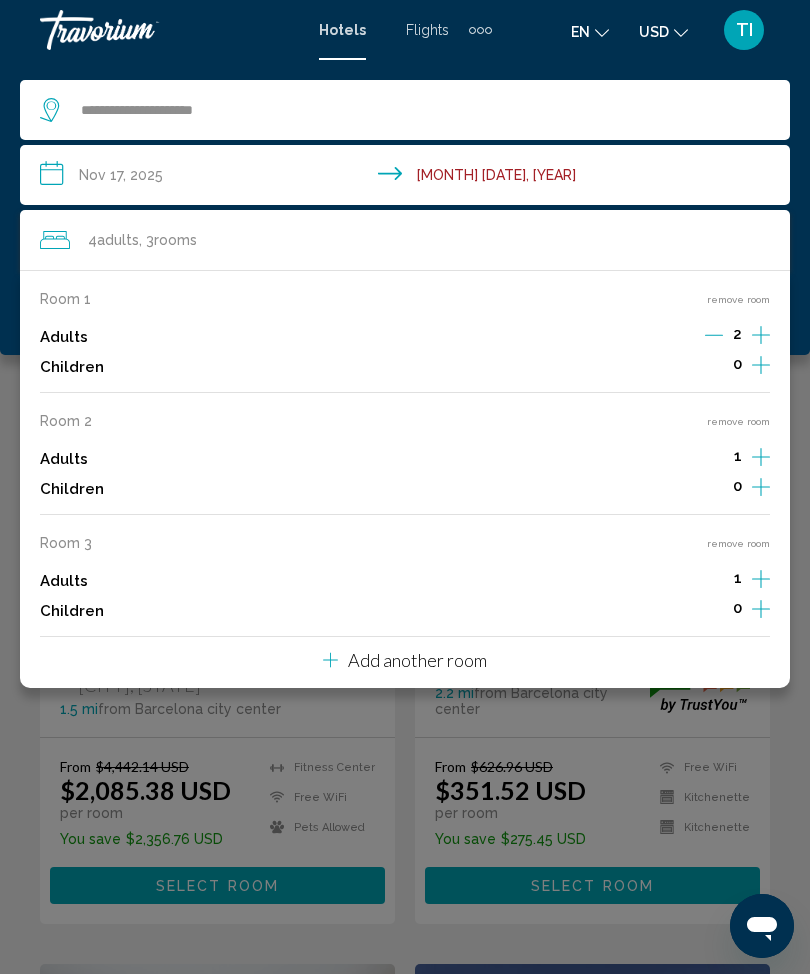 click on "Room 3  remove room  Adults
1
Children
0" at bounding box center [405, 580] 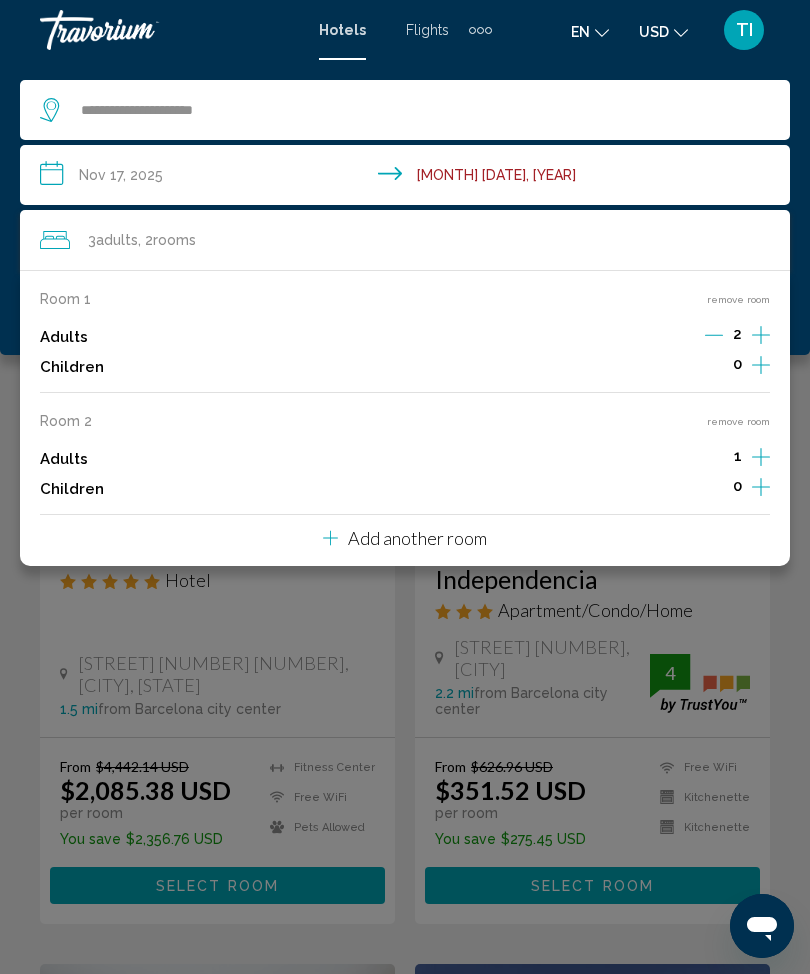 click on "remove room" at bounding box center [738, 421] 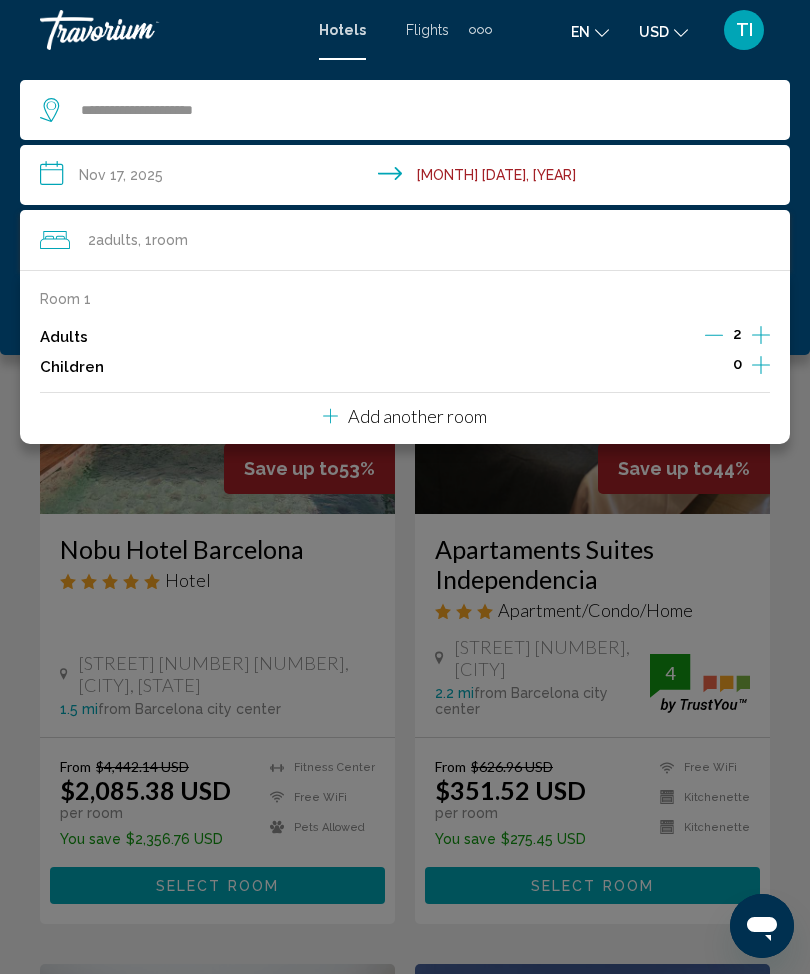 click on "**********" at bounding box center (409, 178) 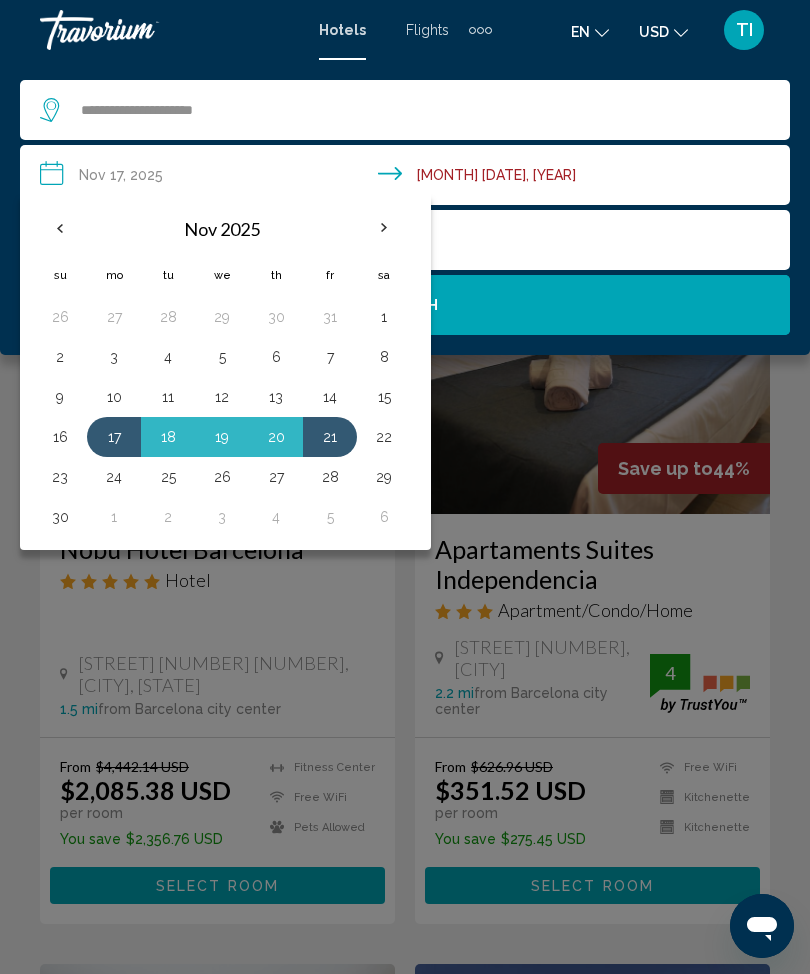 click on "21" at bounding box center (330, 437) 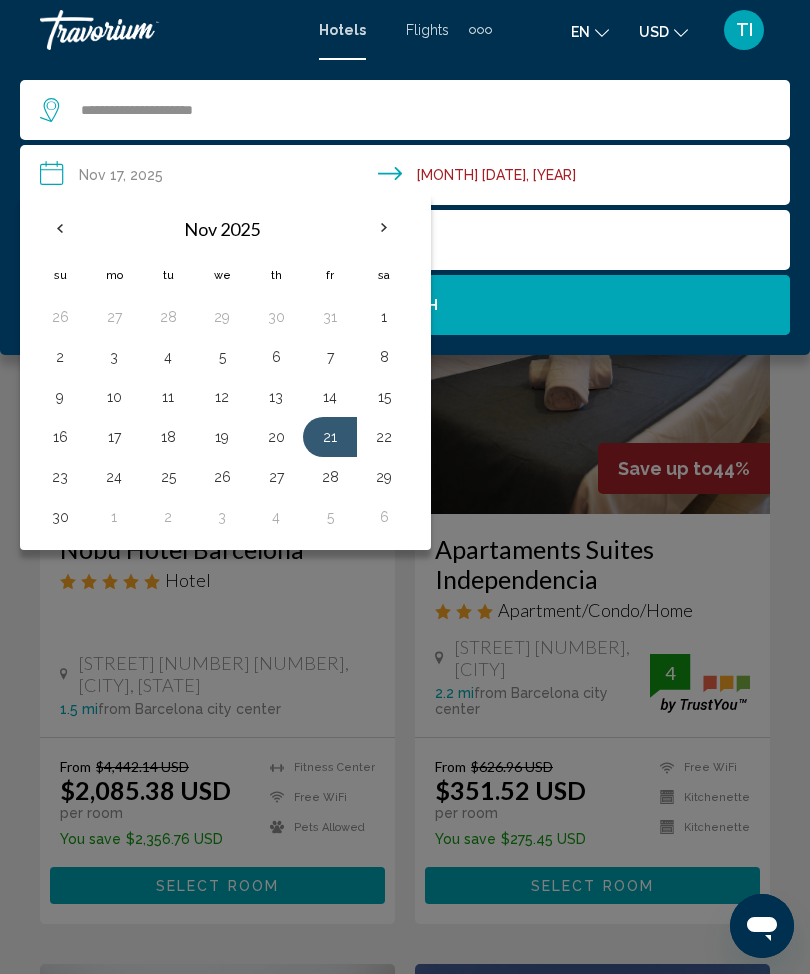 click on "Search" 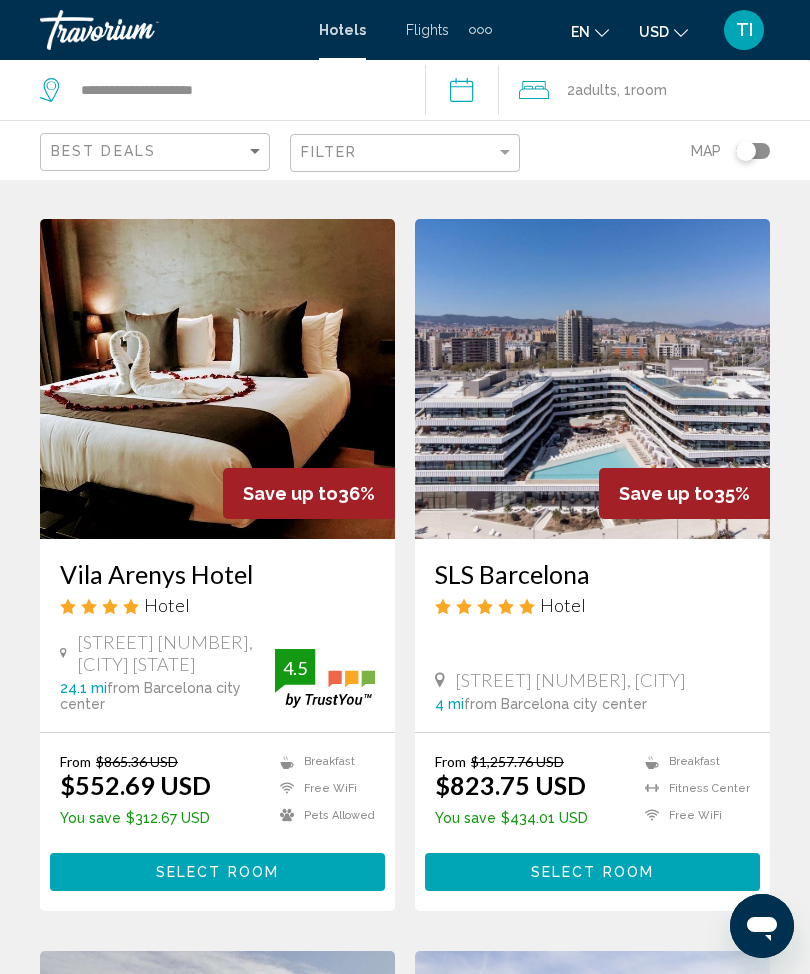 scroll, scrollTop: 780, scrollLeft: 0, axis: vertical 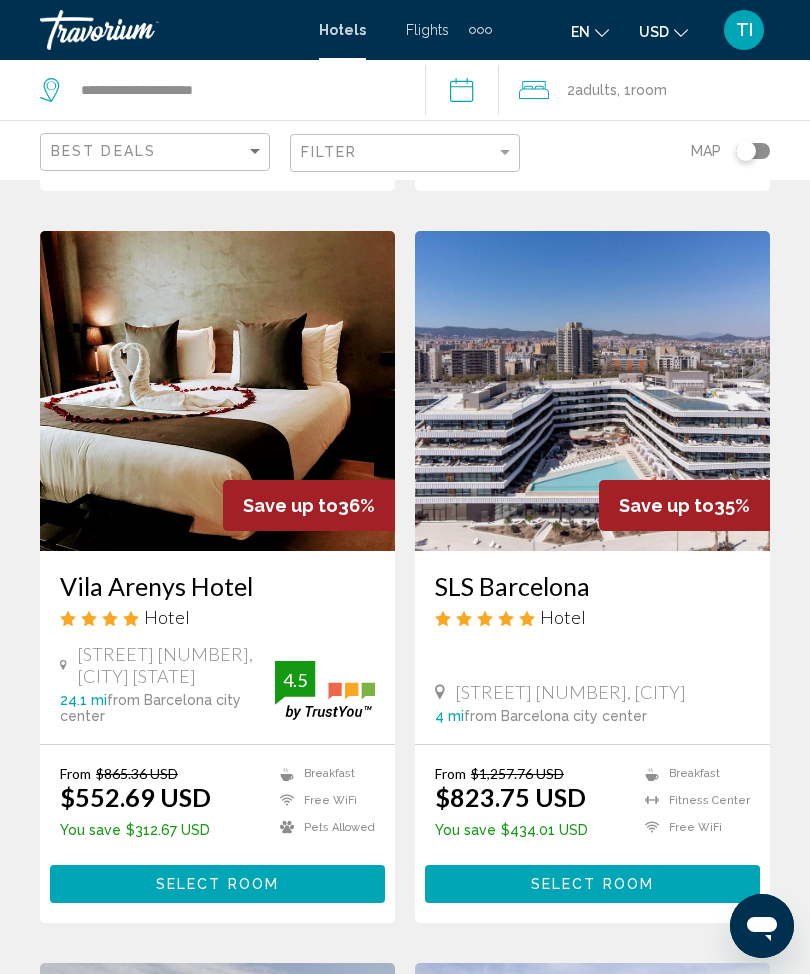 click on "Room" 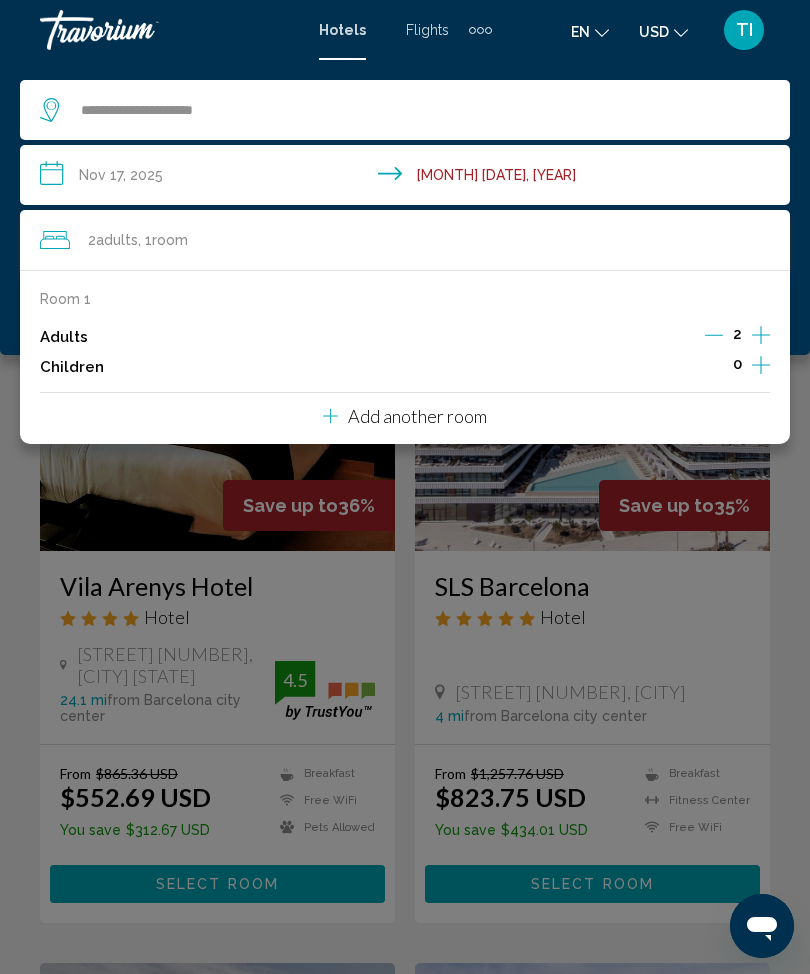 click on "Room 1 Adults
2
Children
0
Add another room" at bounding box center [405, 357] 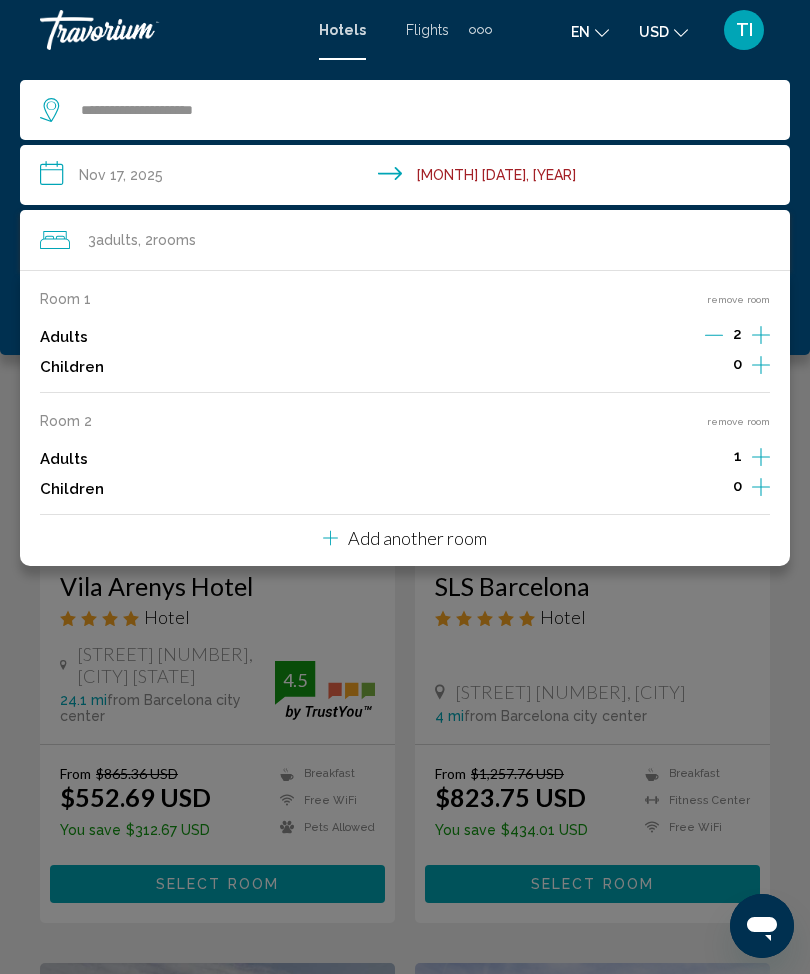 click on "Add another room" at bounding box center (417, 538) 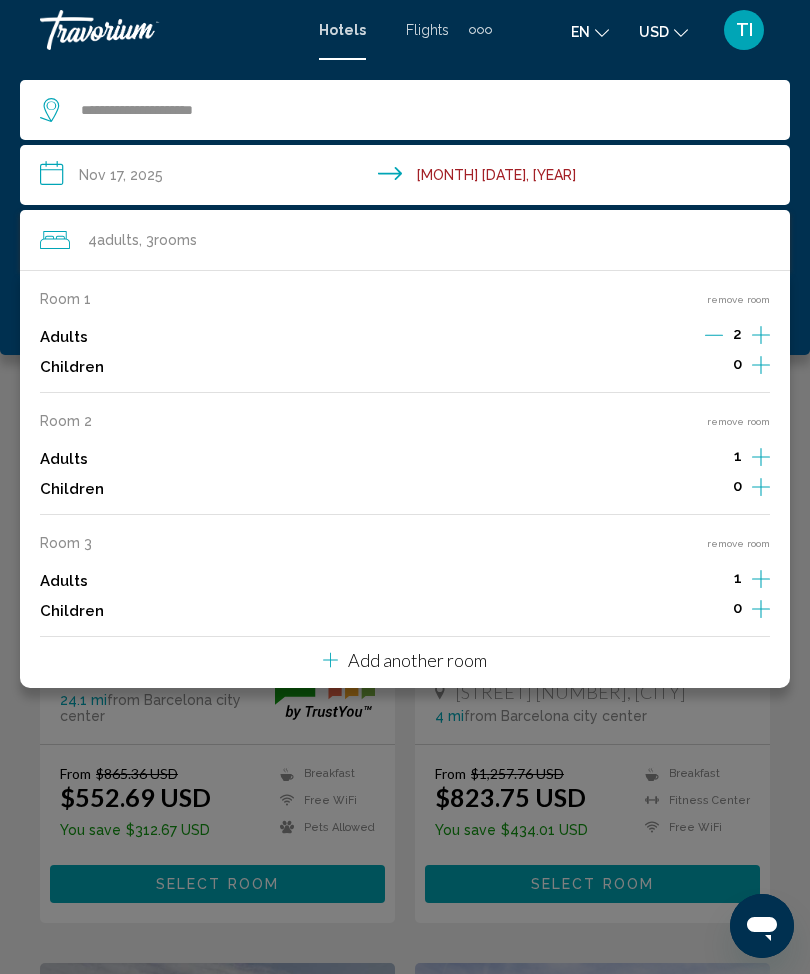 click on "Add another room" at bounding box center (417, 660) 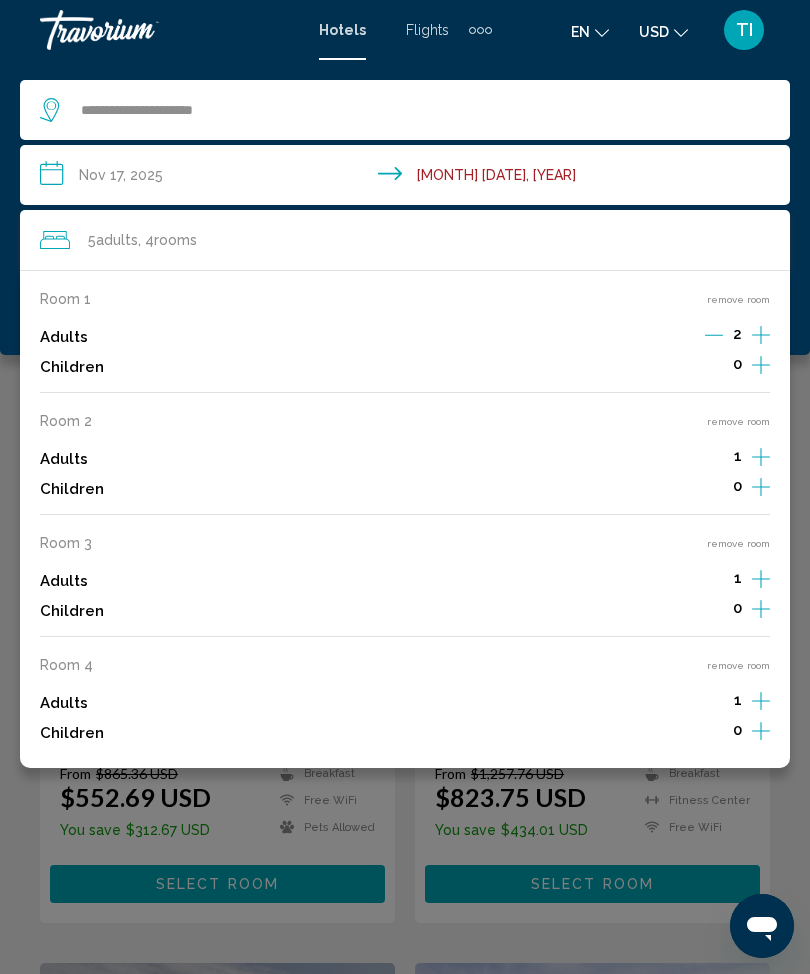 click on "Room 2  remove room  Adults
1
Children
0" at bounding box center [405, 464] 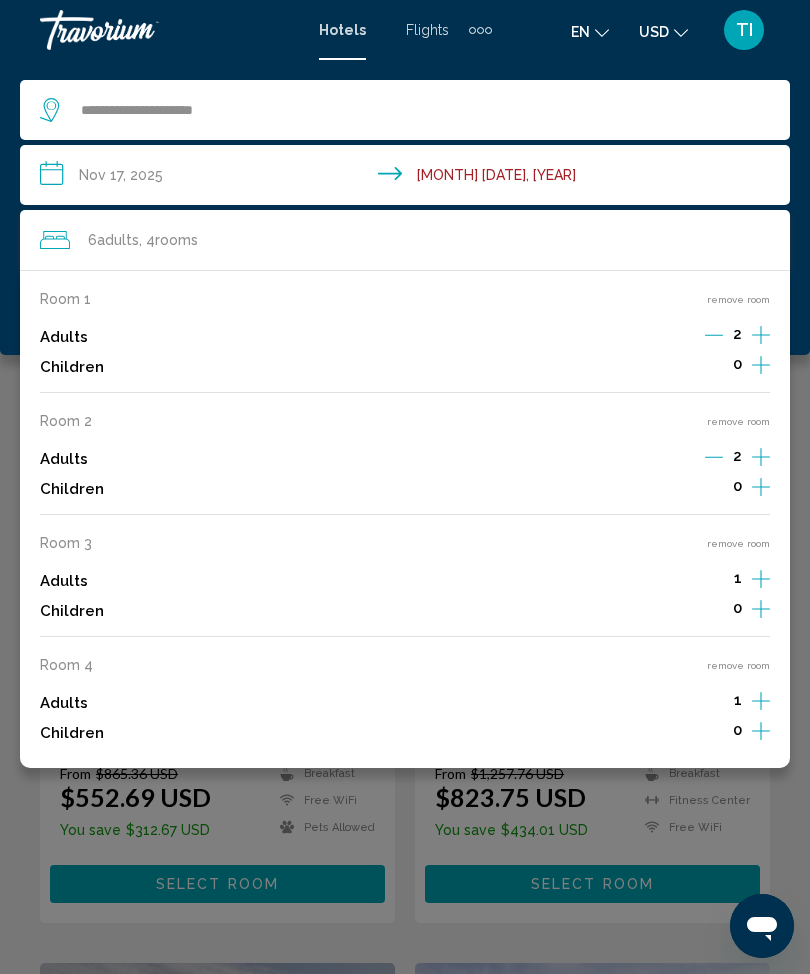click 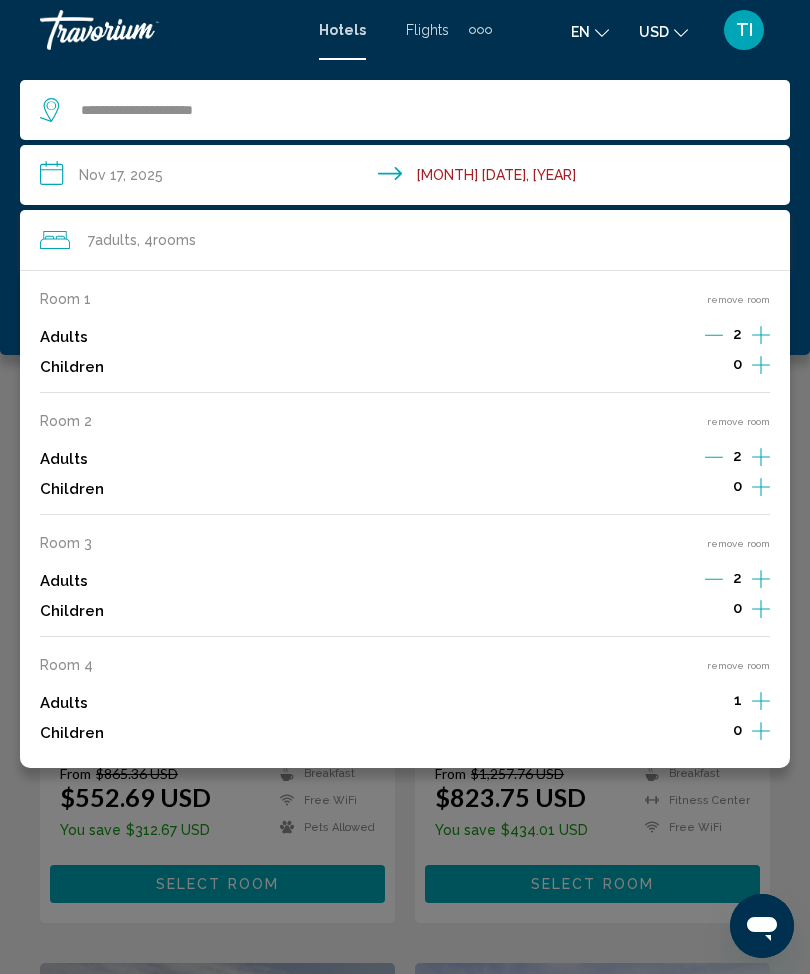 click 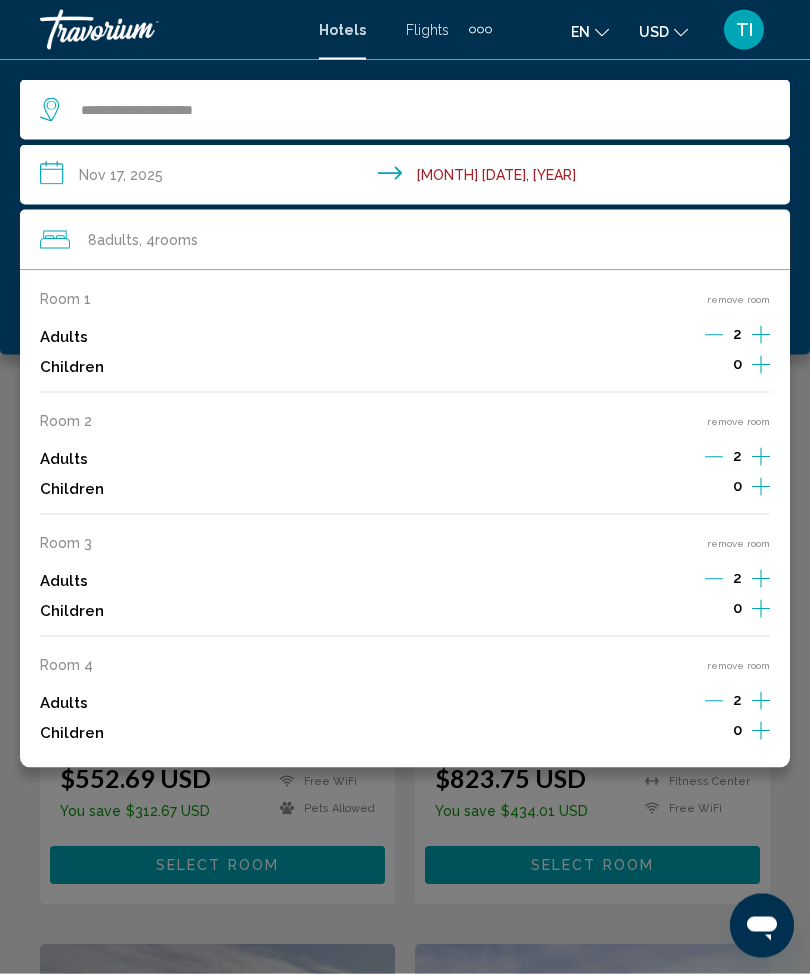 scroll, scrollTop: 799, scrollLeft: 0, axis: vertical 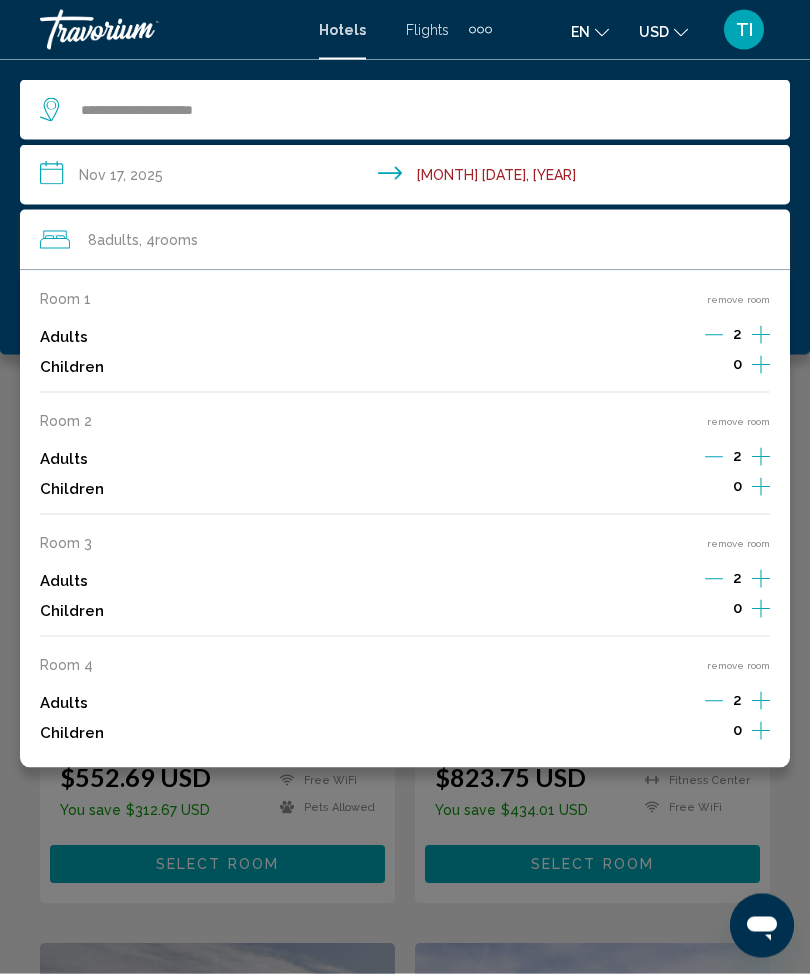 click on "**********" at bounding box center [409, 178] 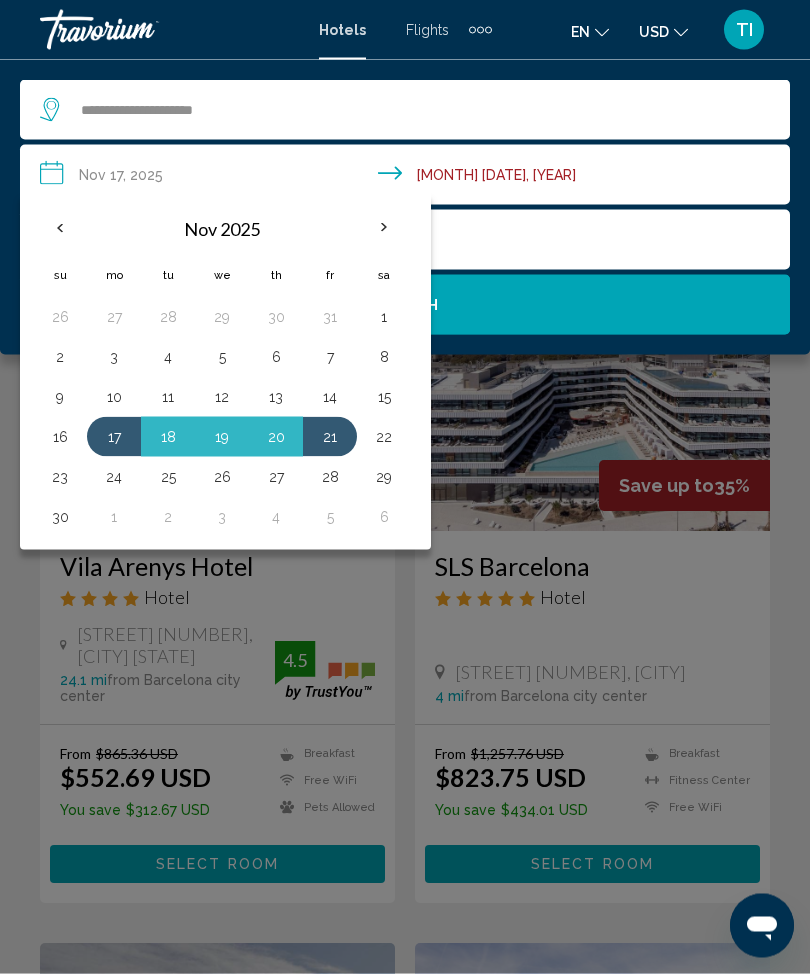 scroll, scrollTop: 800, scrollLeft: 0, axis: vertical 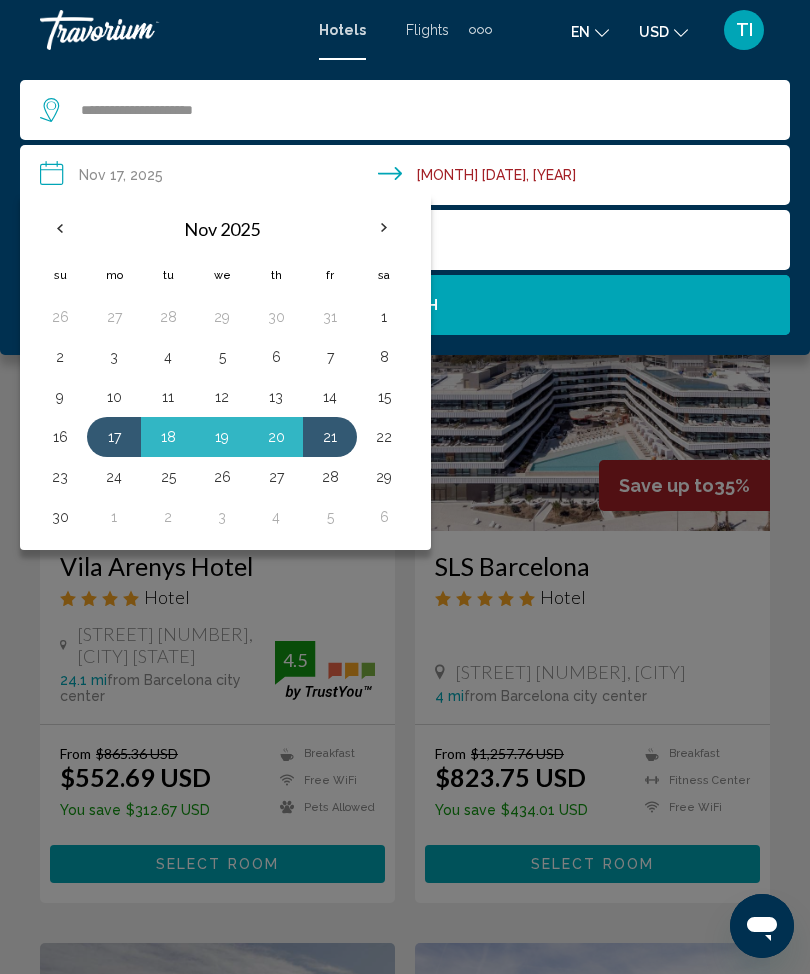 click on "8  Adult Adults , 4  Room rooms" 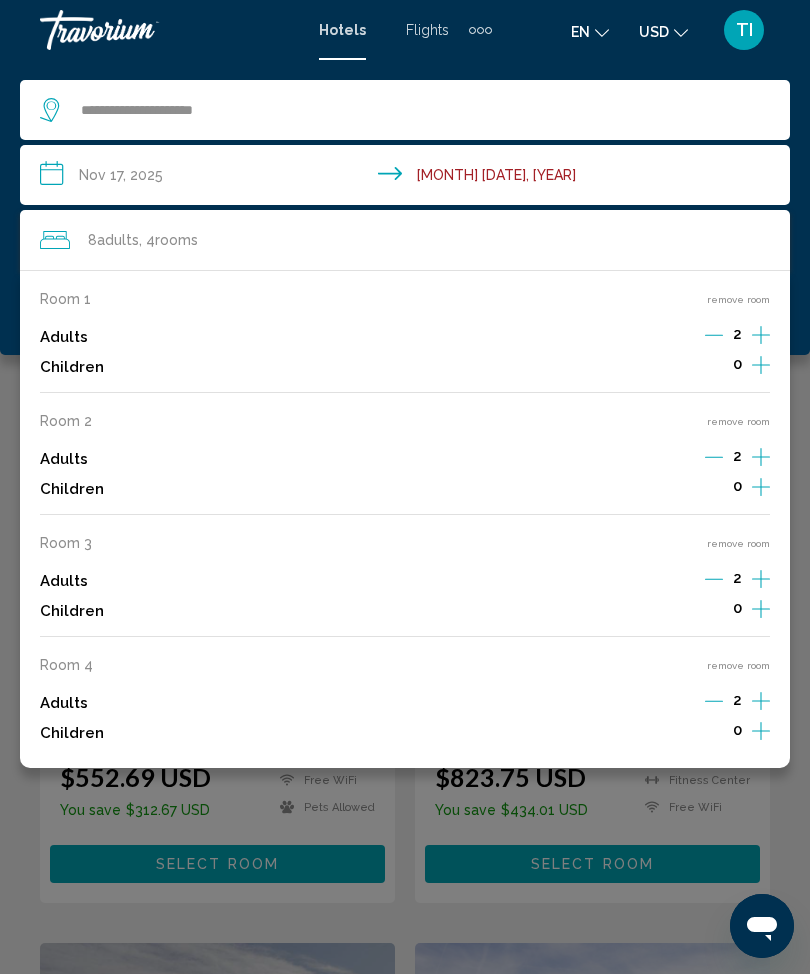 click on "**********" at bounding box center (409, 178) 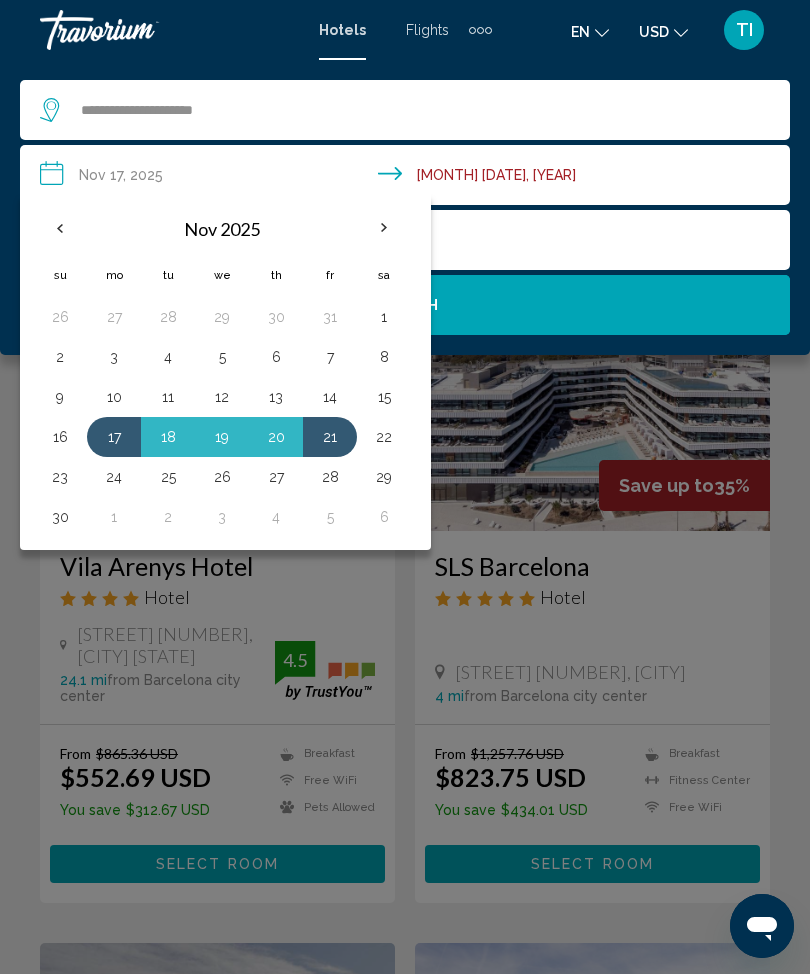 click on "Search" 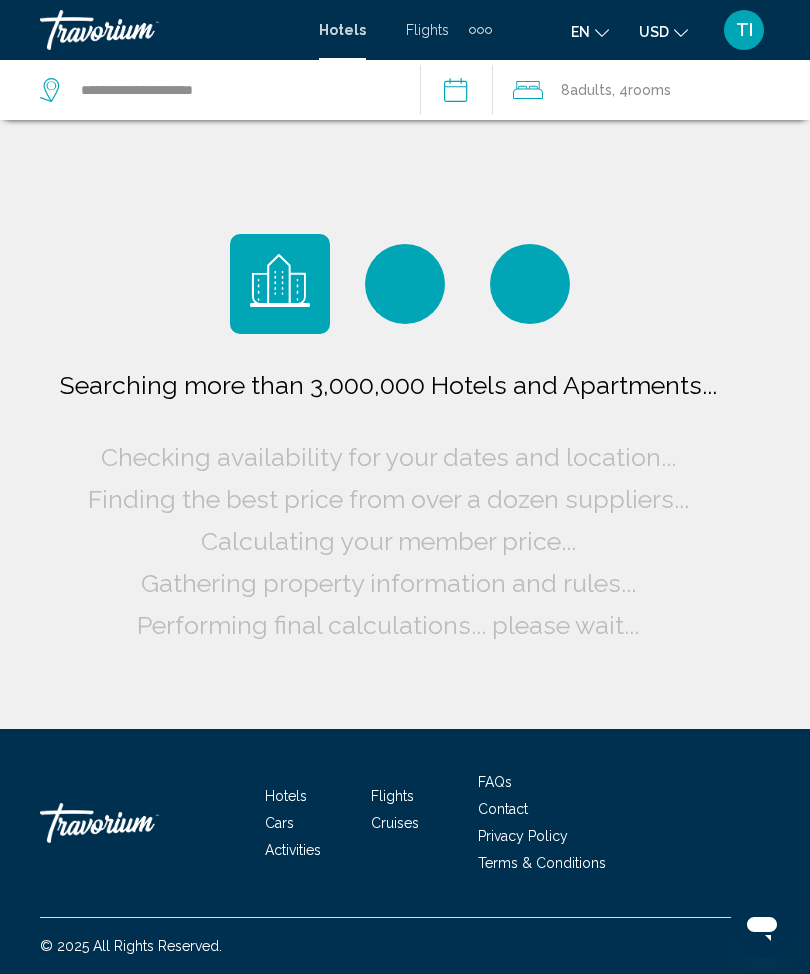 scroll, scrollTop: 0, scrollLeft: 0, axis: both 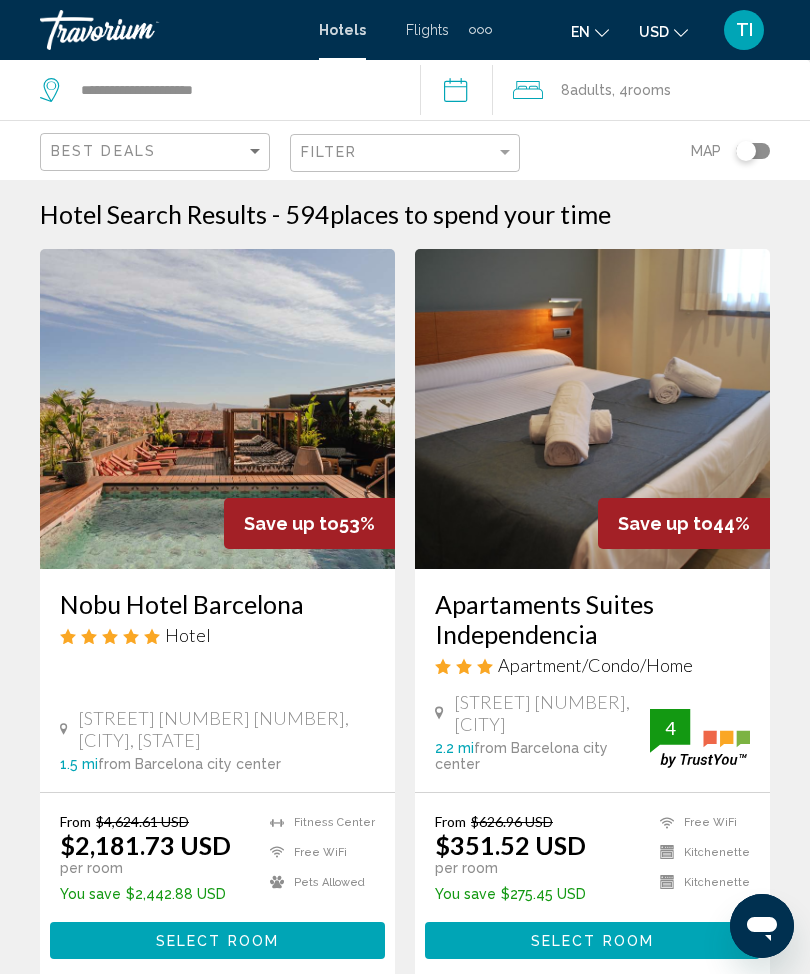 click on "Select Room" at bounding box center (217, 940) 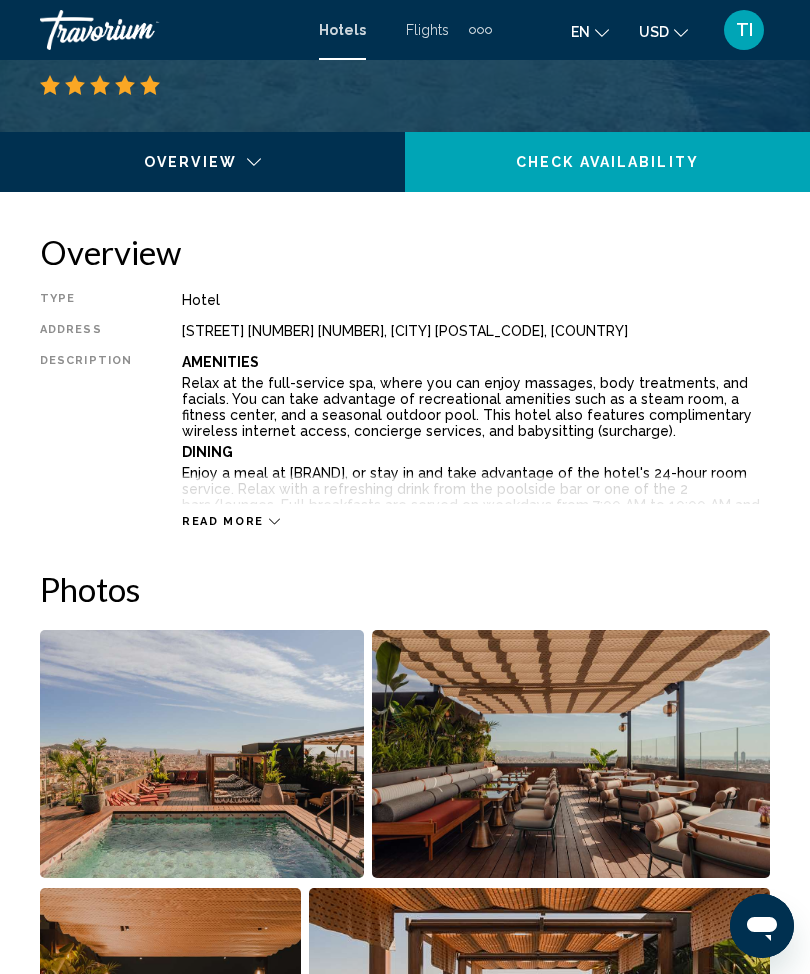 scroll, scrollTop: 877, scrollLeft: 0, axis: vertical 